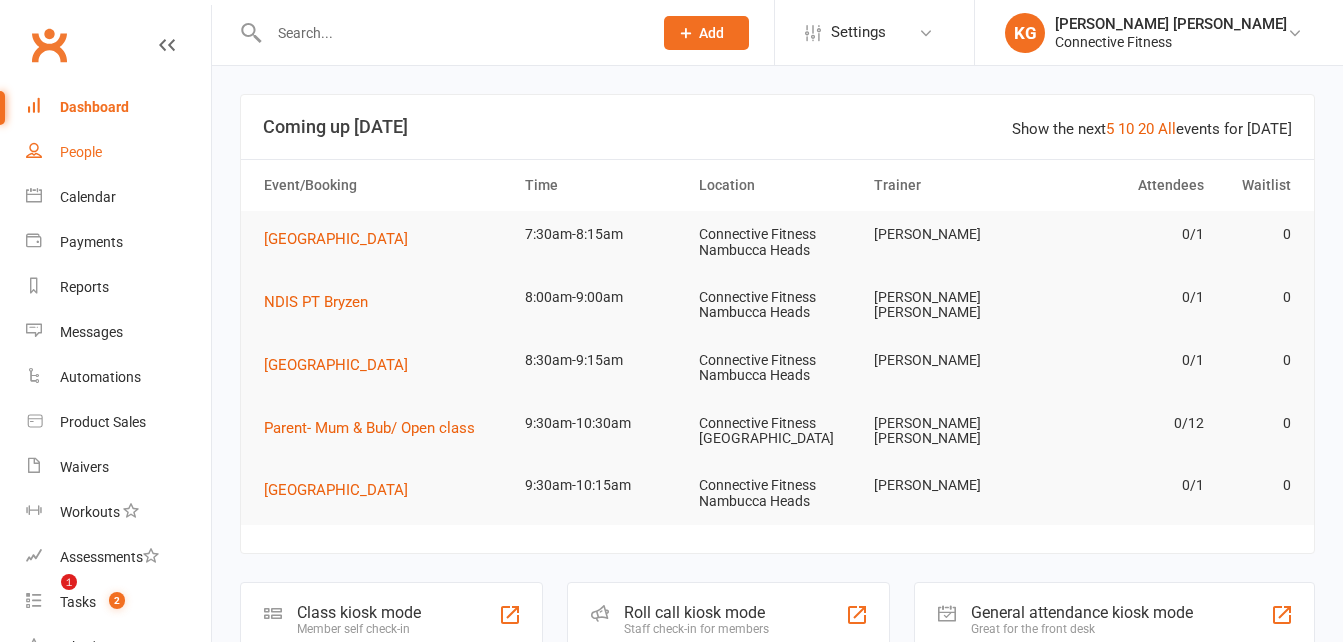 scroll, scrollTop: 365, scrollLeft: 0, axis: vertical 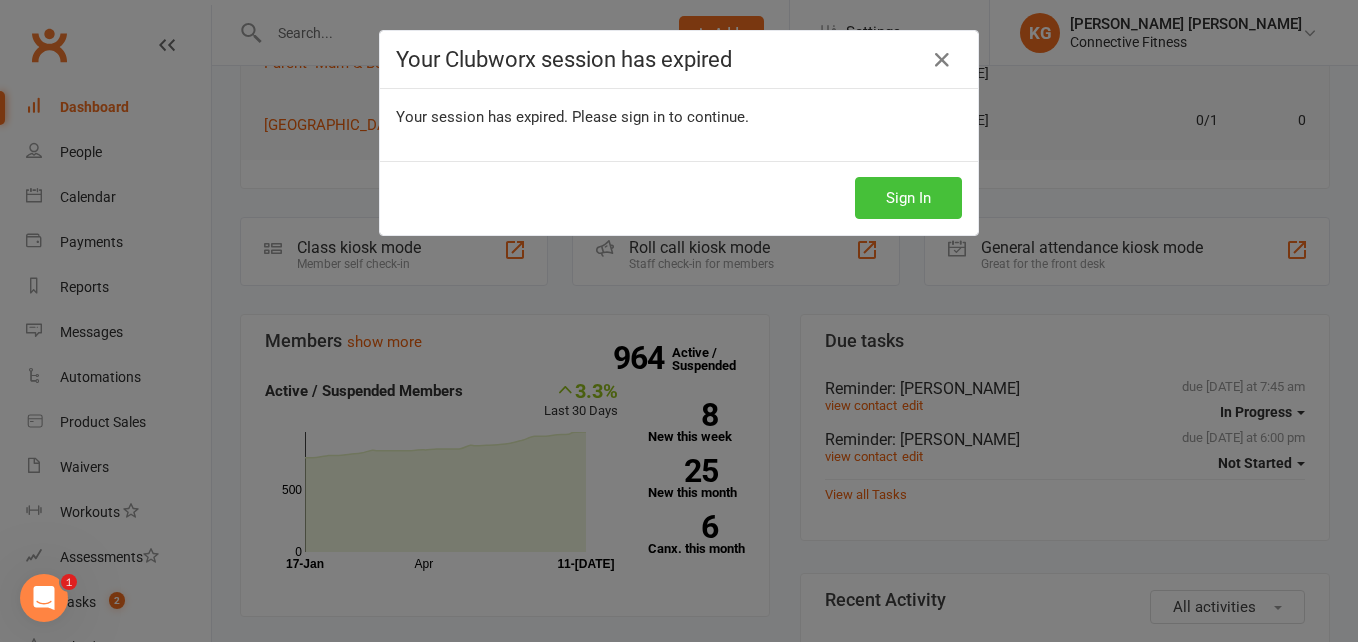 click on "Sign In" at bounding box center (908, 198) 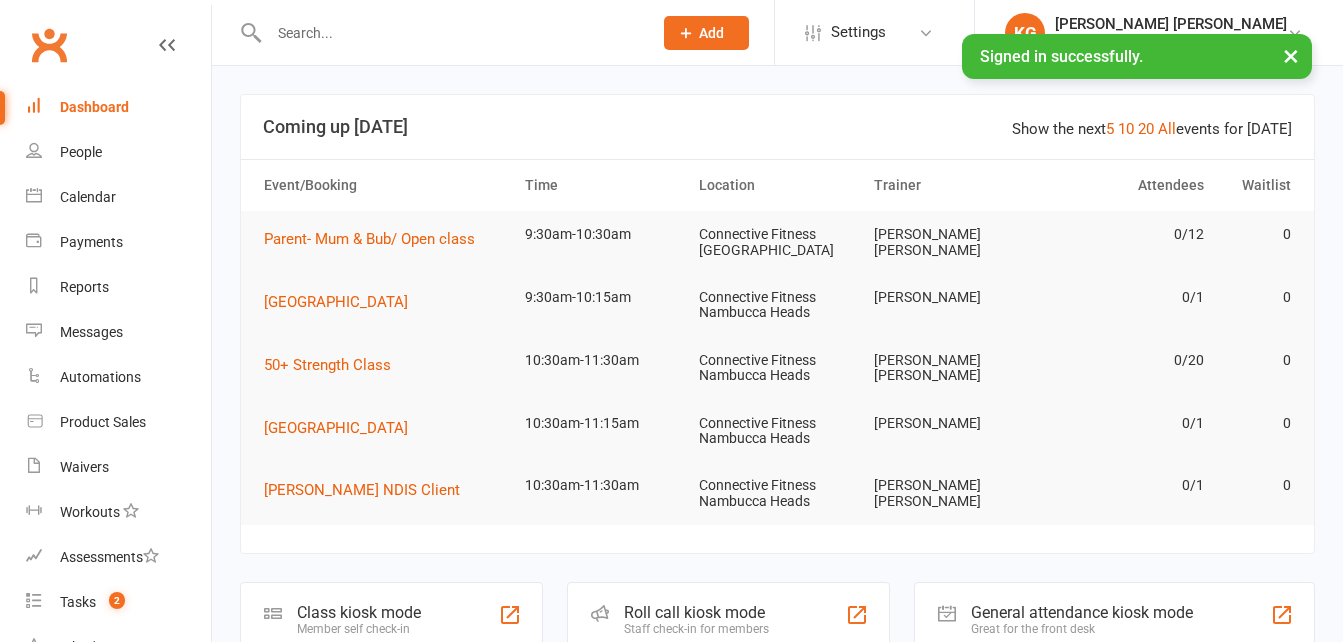 scroll, scrollTop: 0, scrollLeft: 0, axis: both 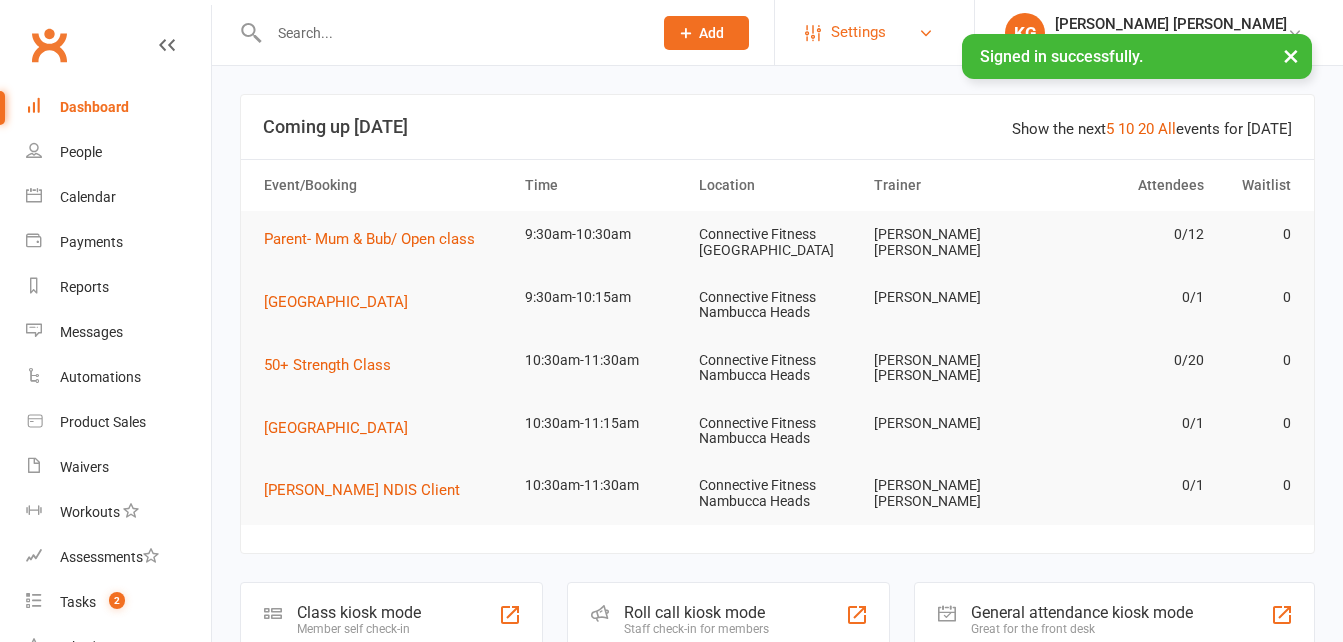 click on "Settings" at bounding box center [858, 32] 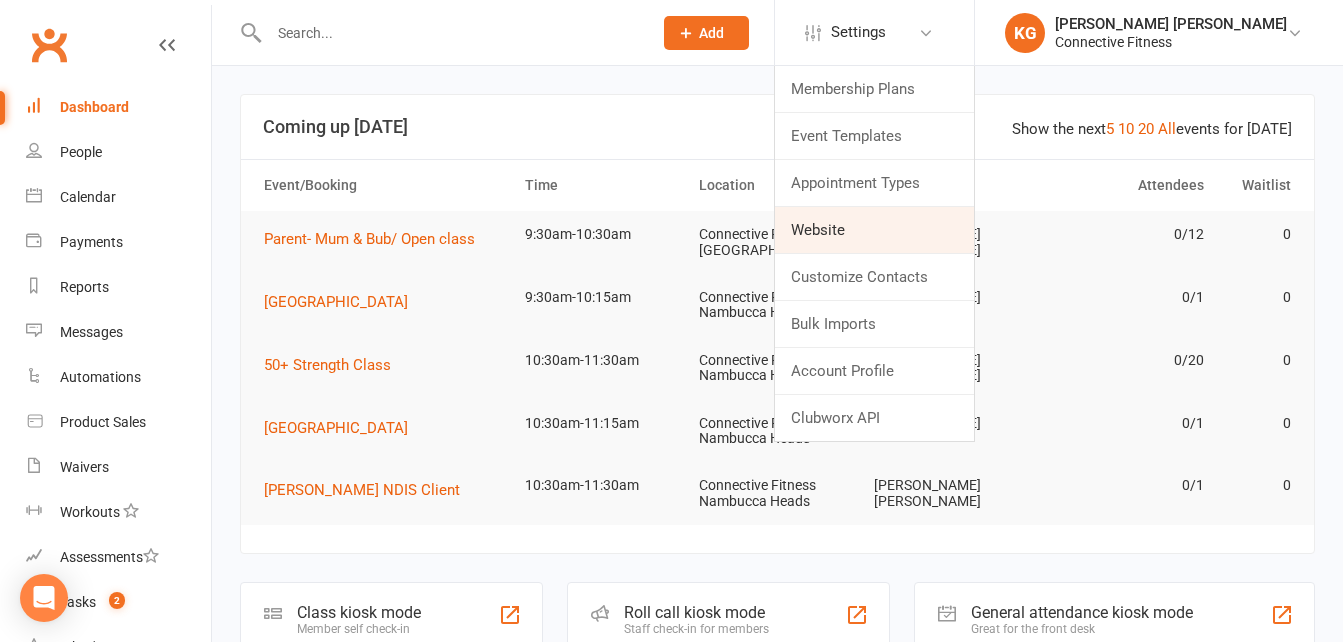 click on "Website" at bounding box center [874, 230] 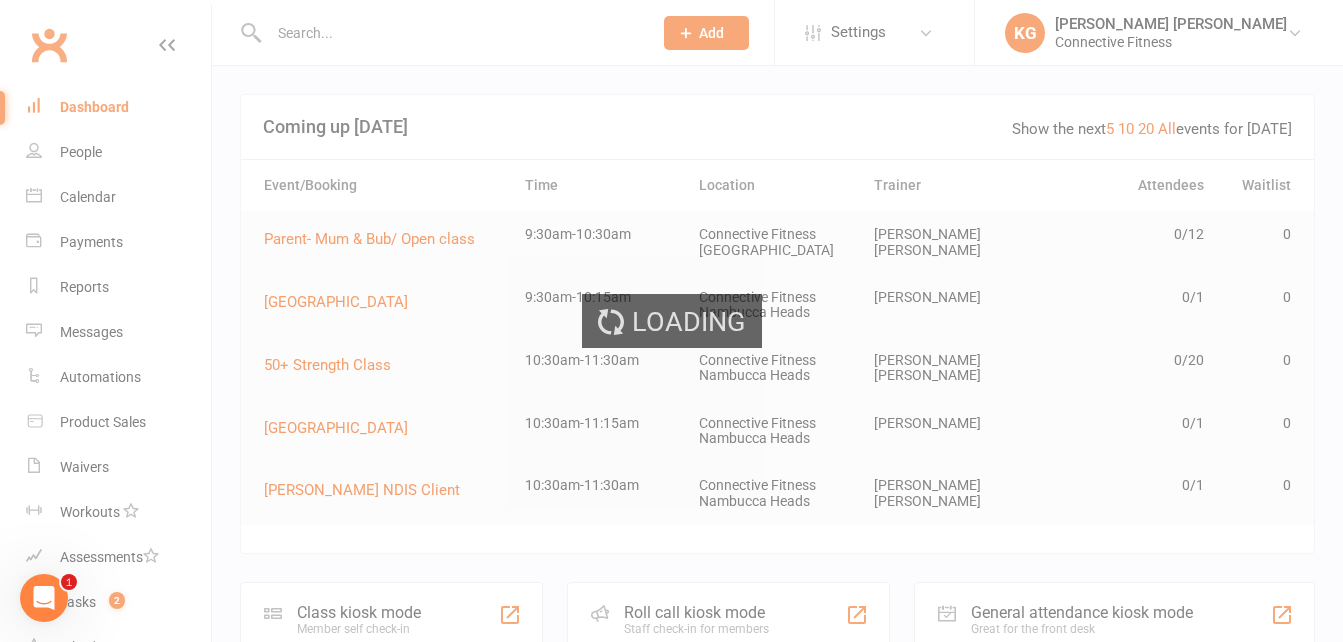 scroll, scrollTop: 0, scrollLeft: 0, axis: both 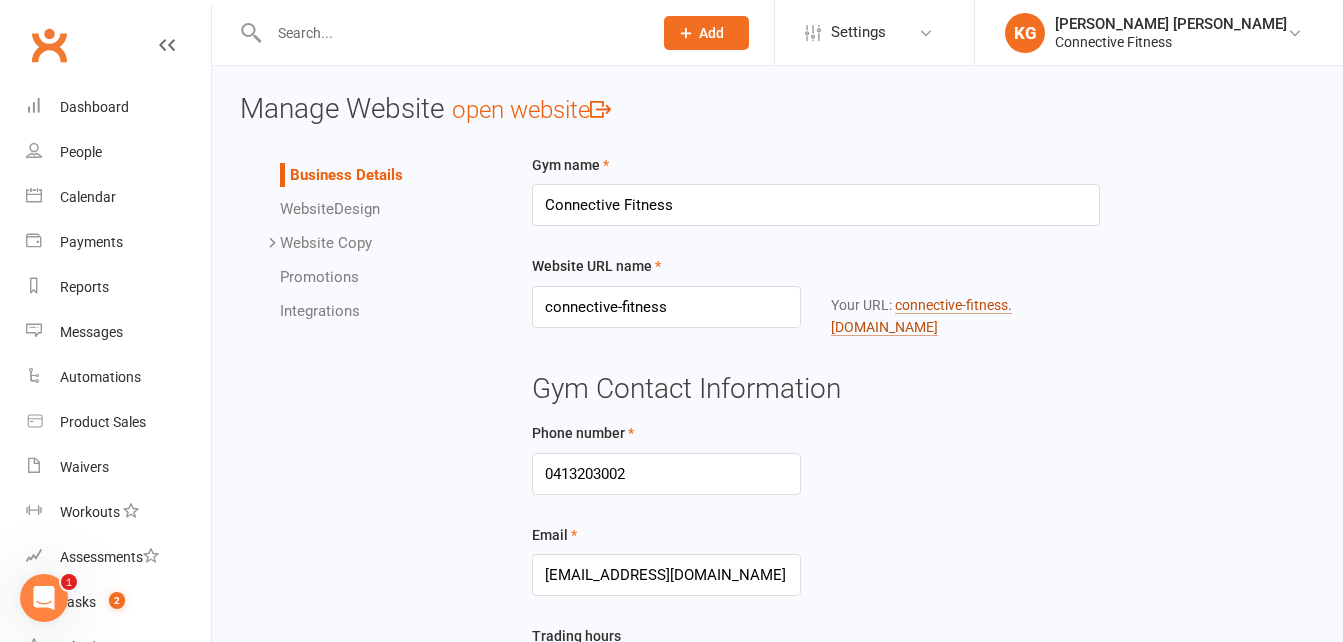 click on "connective-fitness .clubworx.com" at bounding box center [921, 316] 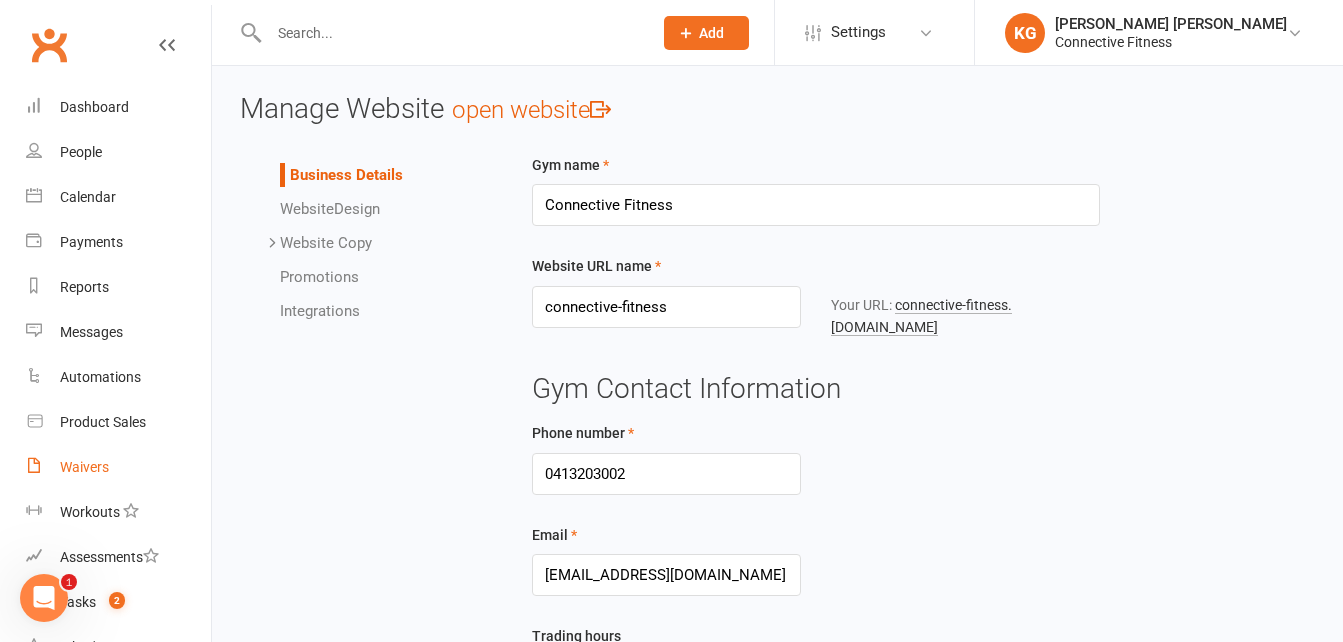 click on "Waivers" at bounding box center (84, 467) 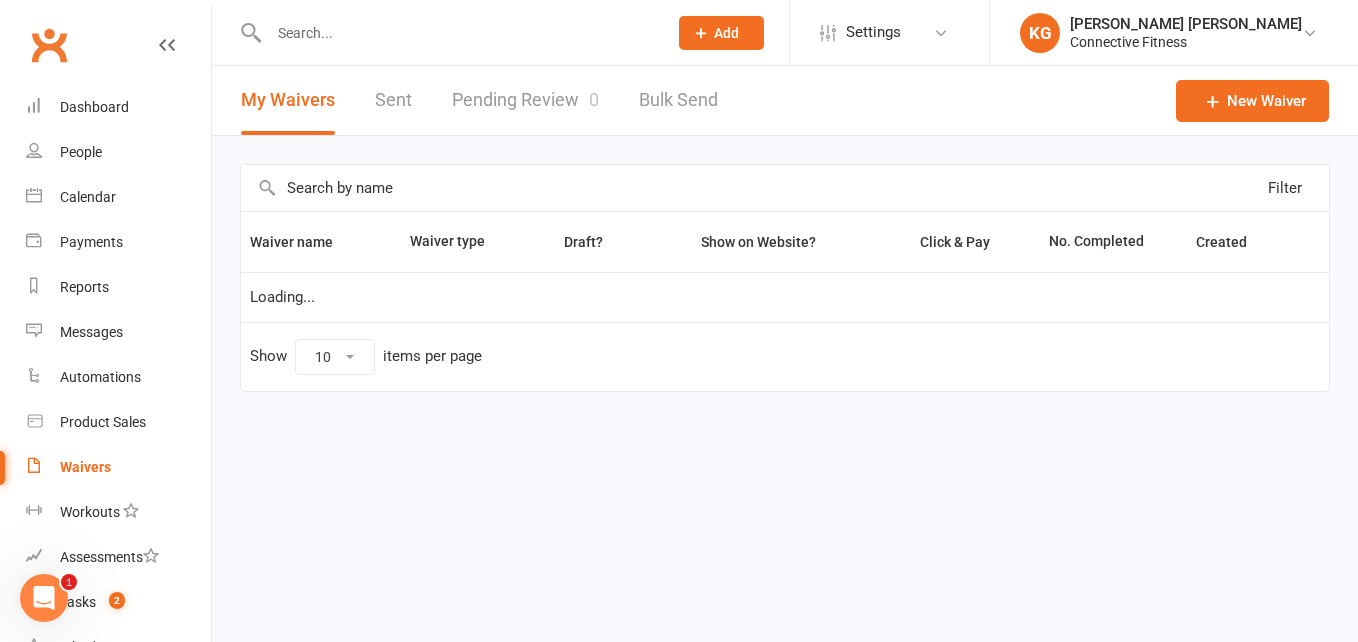 select on "100" 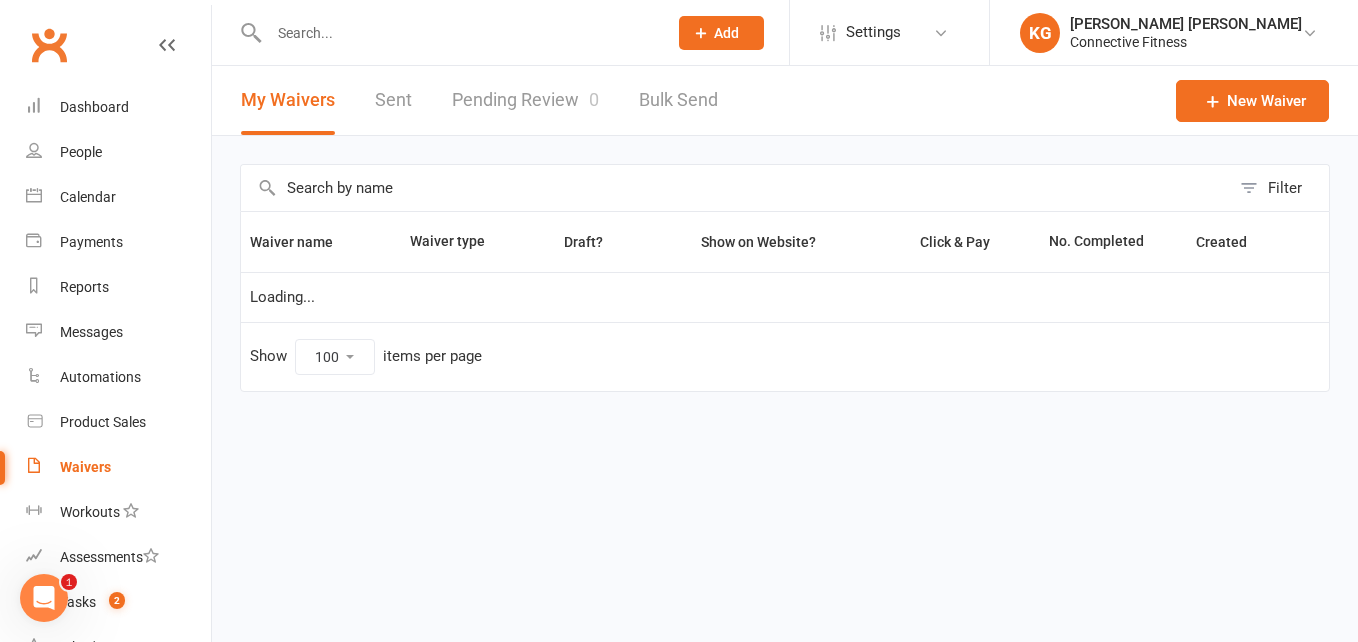 click on "Pending Review 0" at bounding box center (525, 100) 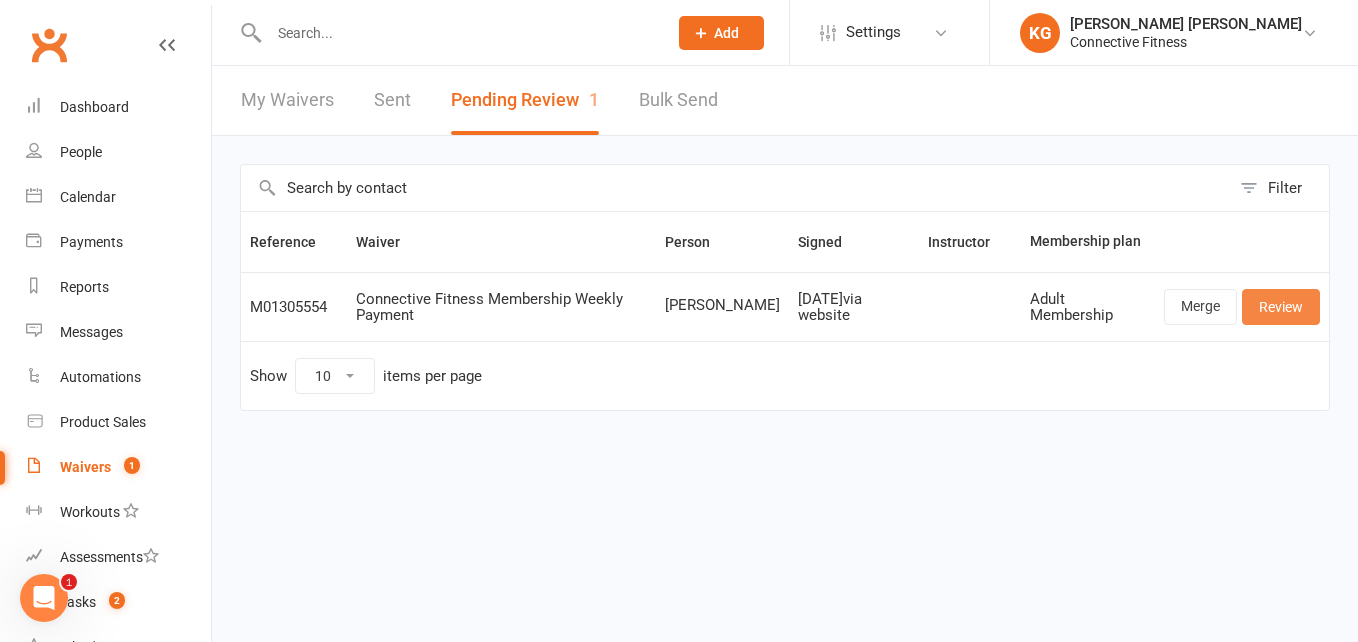 click on "Review" at bounding box center (1281, 307) 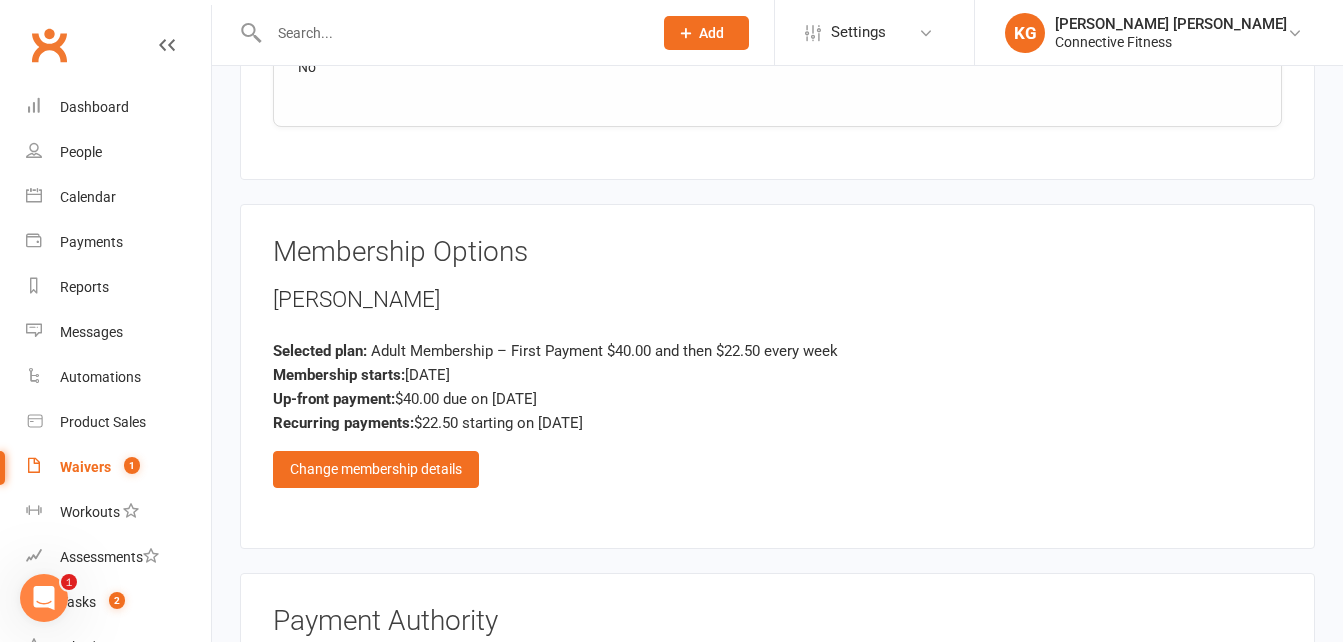 scroll, scrollTop: 2322, scrollLeft: 0, axis: vertical 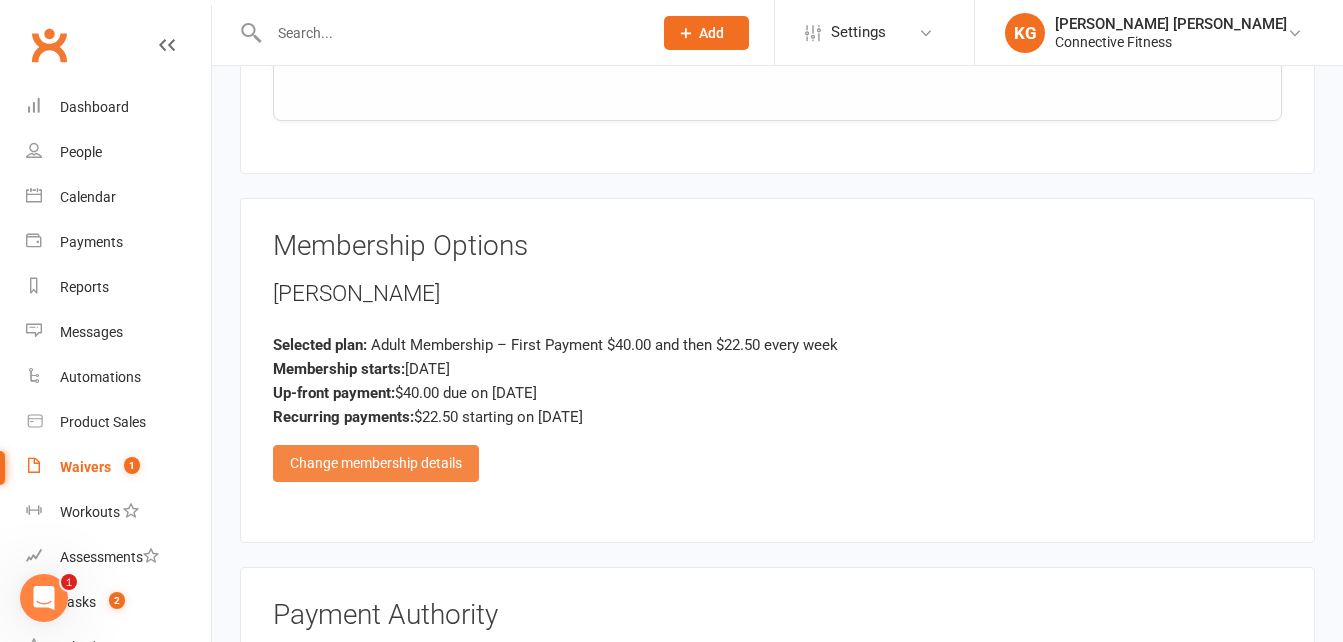 click on "Change membership details" at bounding box center [376, 463] 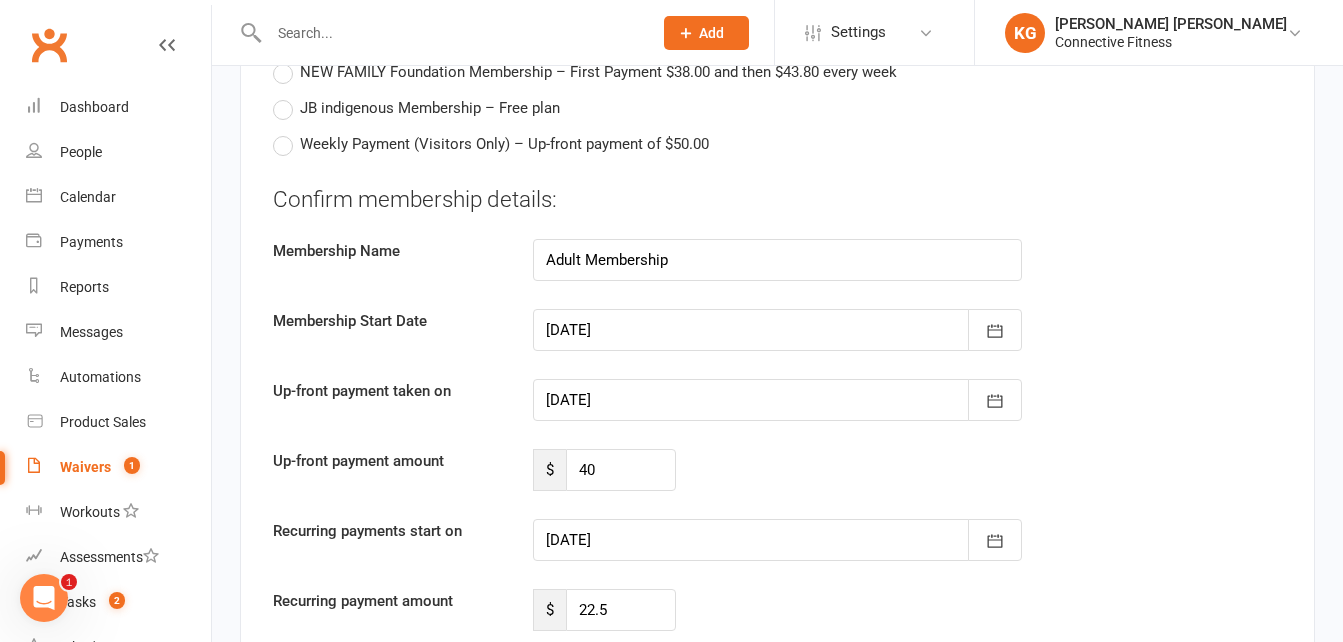 scroll, scrollTop: 3371, scrollLeft: 0, axis: vertical 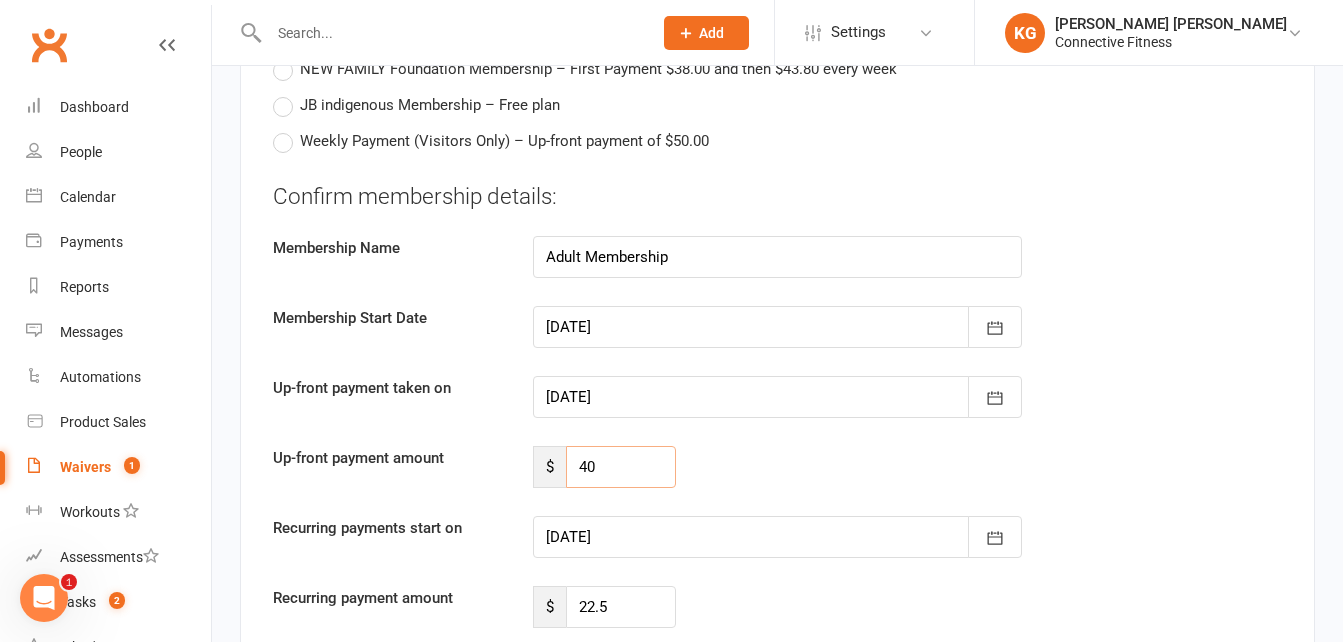 click on "40" at bounding box center (621, 467) 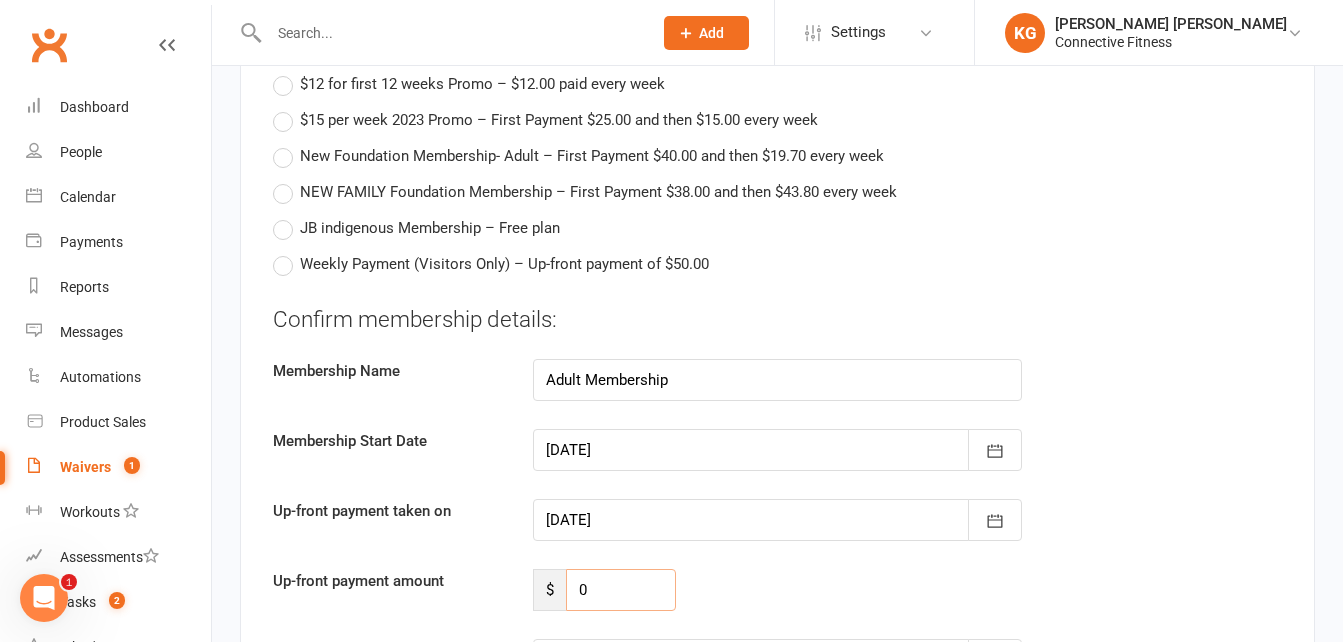 scroll, scrollTop: 3247, scrollLeft: 0, axis: vertical 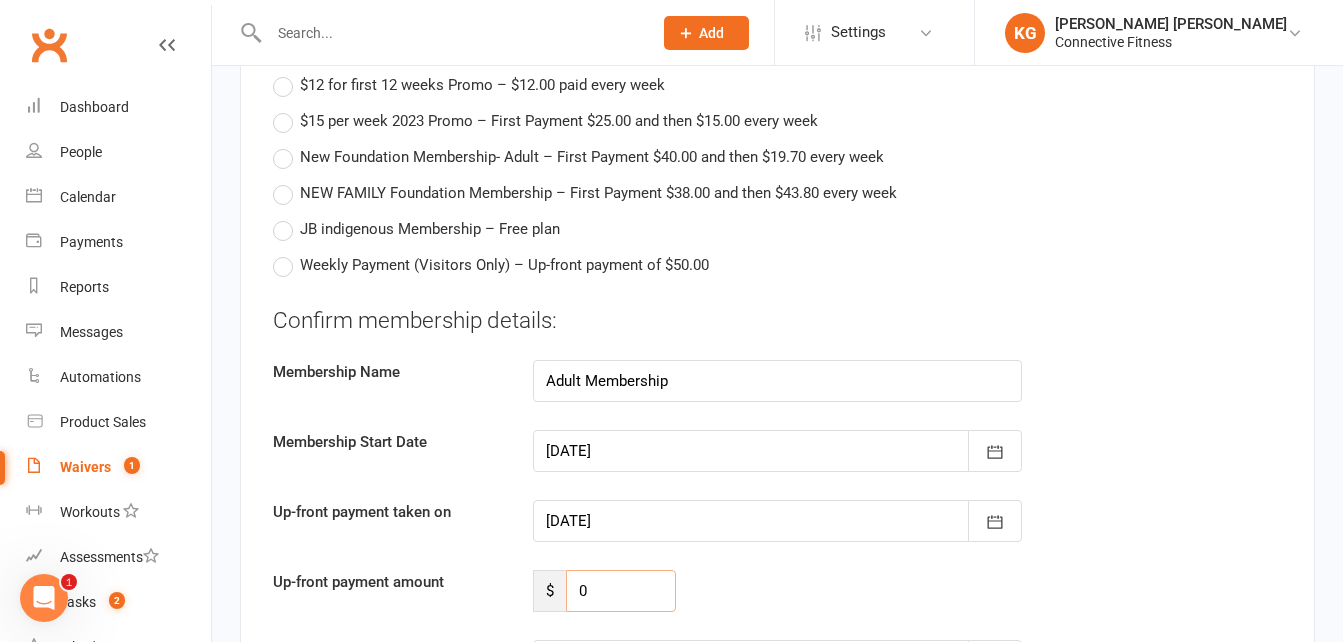 type on "0" 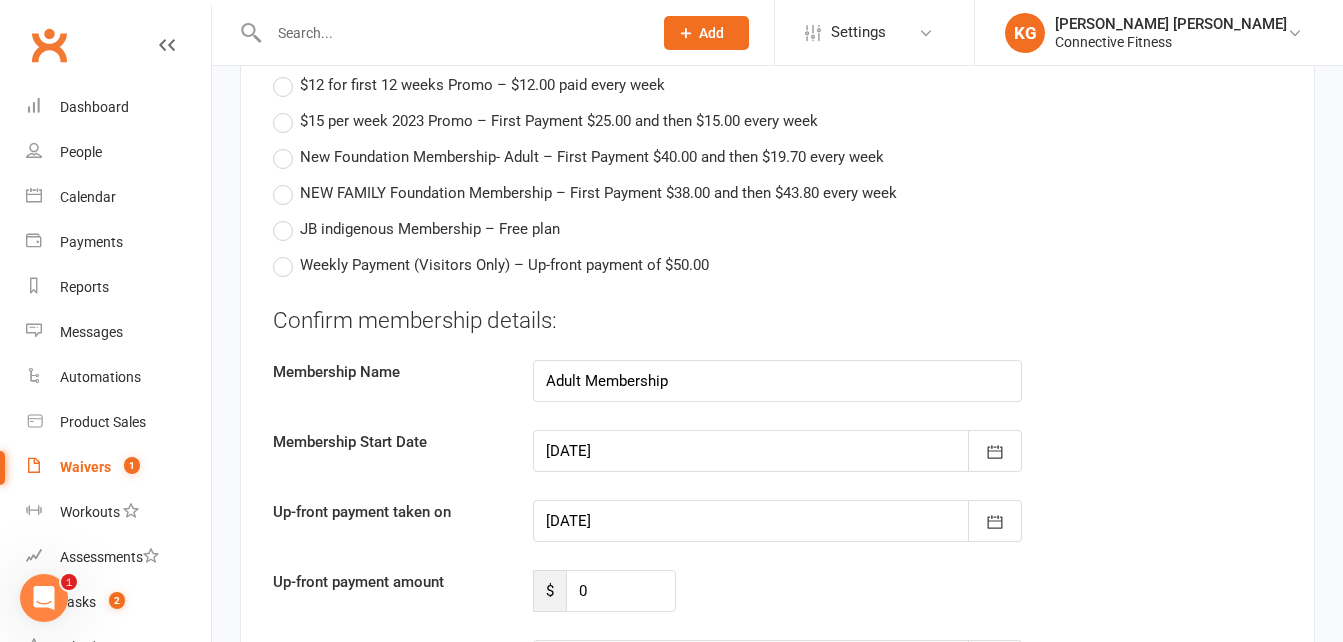 click on "New Foundation Membership- Adult – First Payment $40.00 and then $19.70 every week" at bounding box center [578, 157] 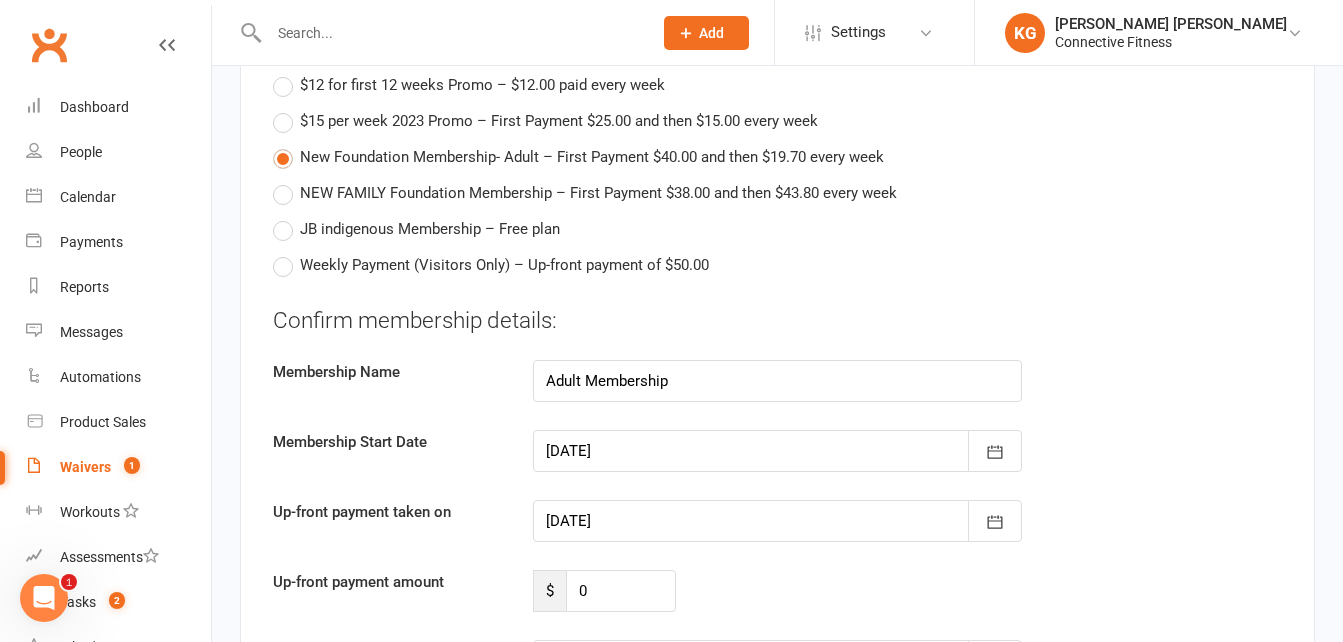type on "New Foundation Membership- Adult" 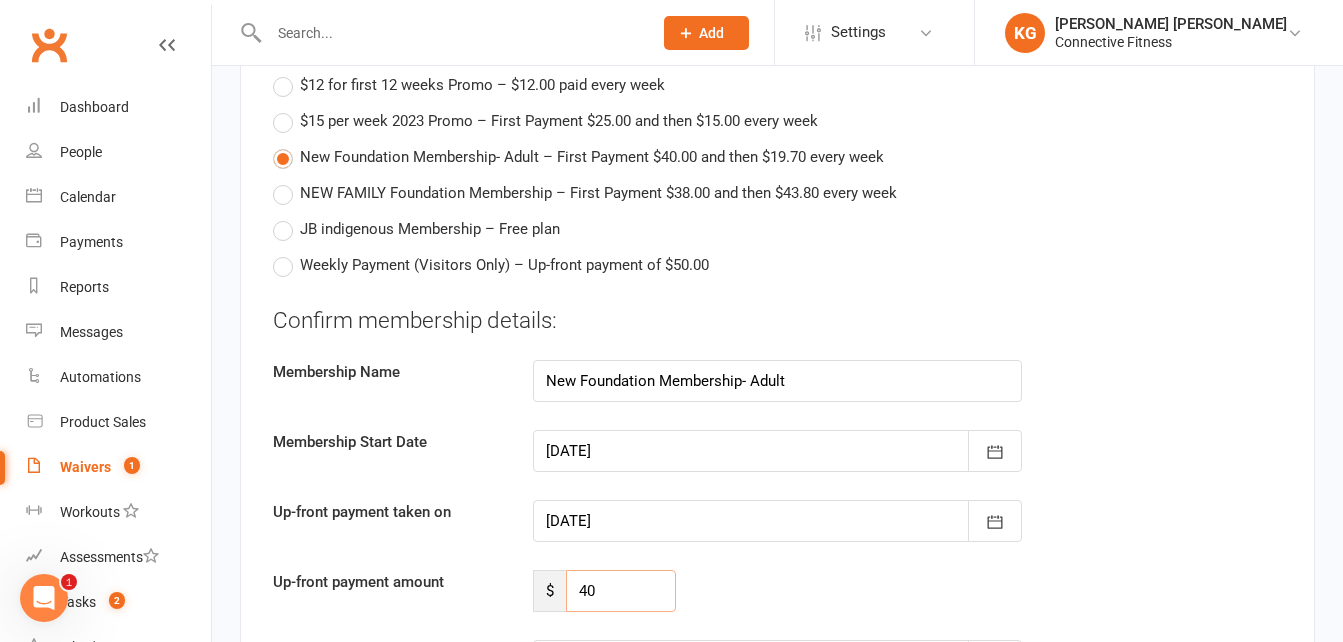 click on "40" at bounding box center (621, 591) 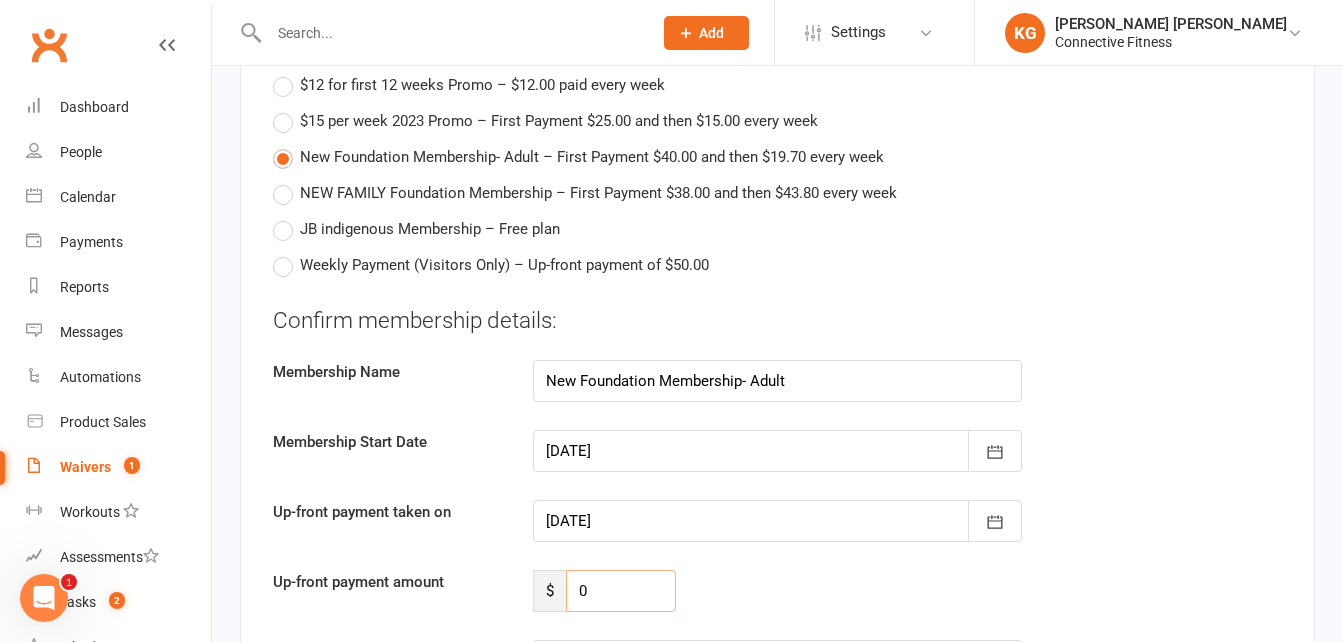 type on "0" 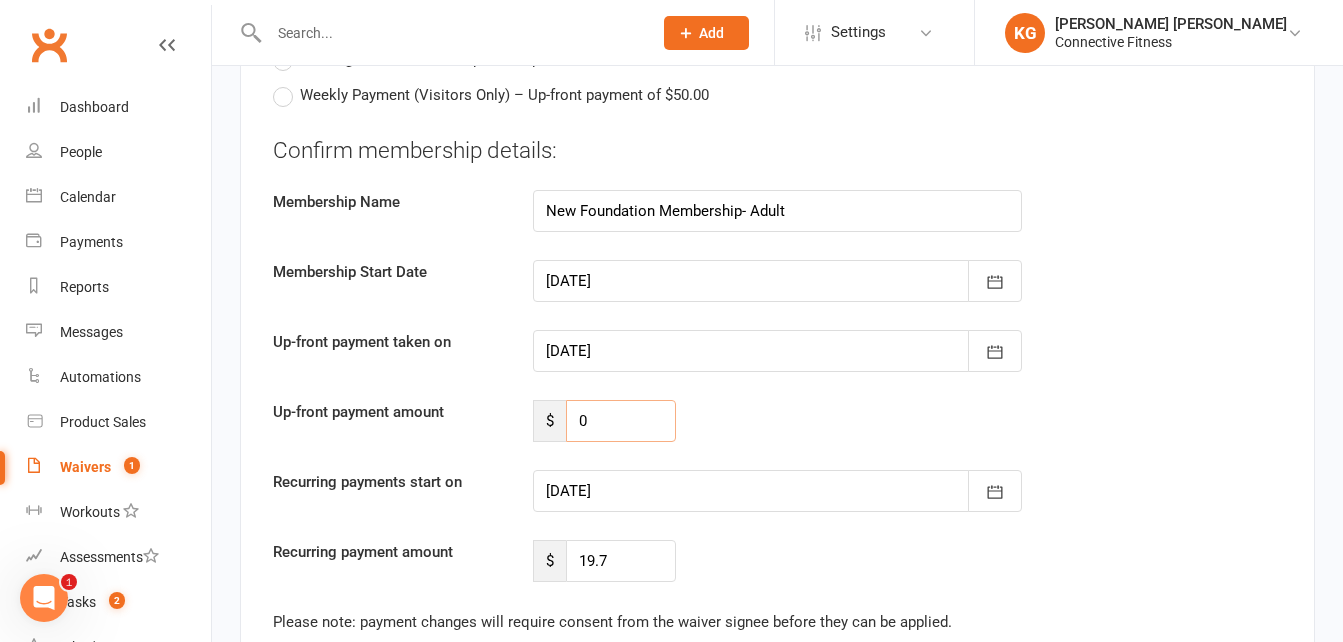 scroll, scrollTop: 3472, scrollLeft: 0, axis: vertical 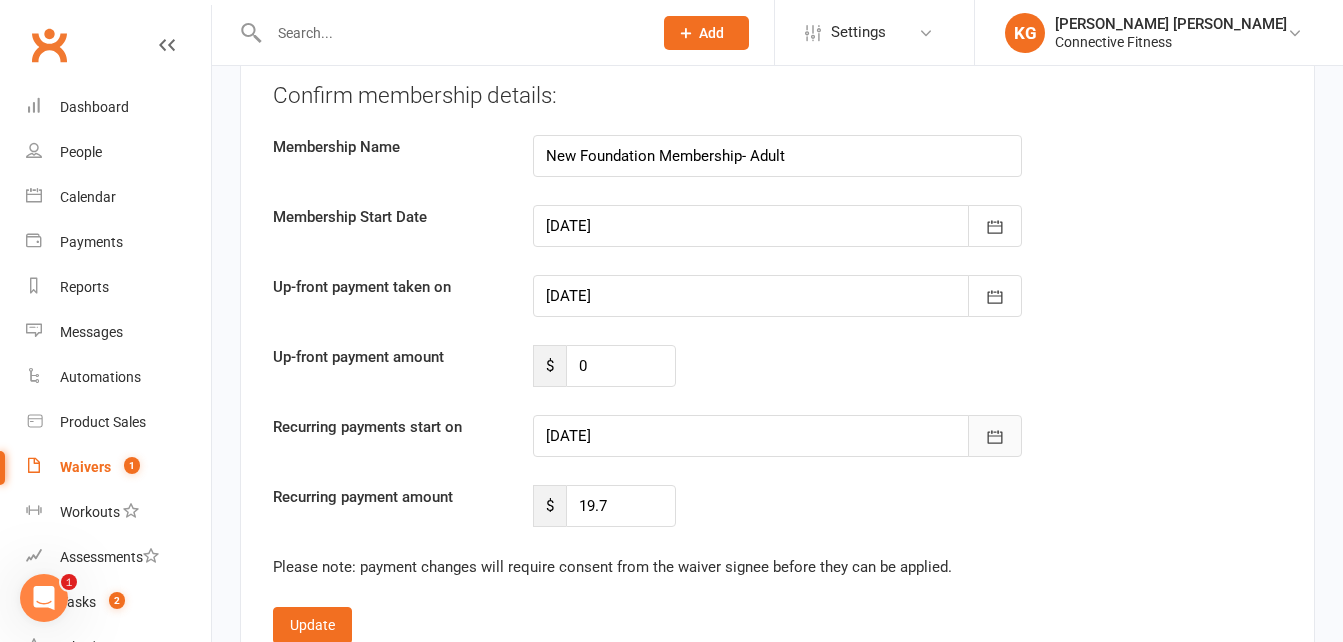 click 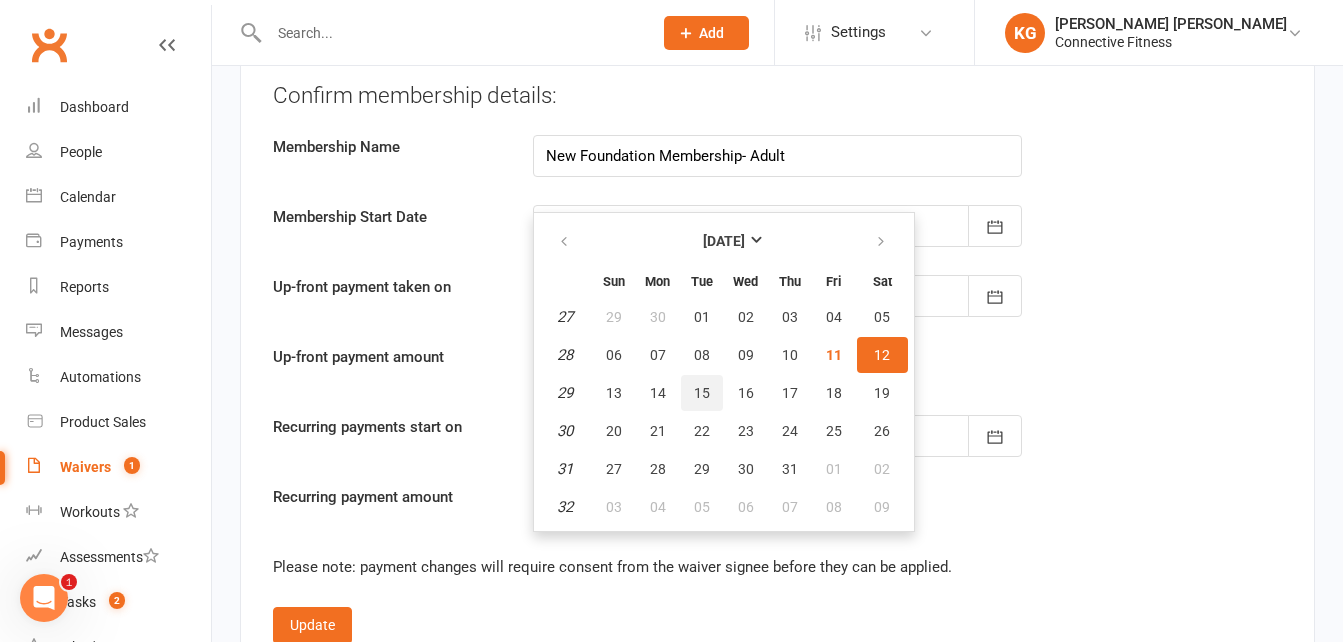 click on "15" at bounding box center [702, 393] 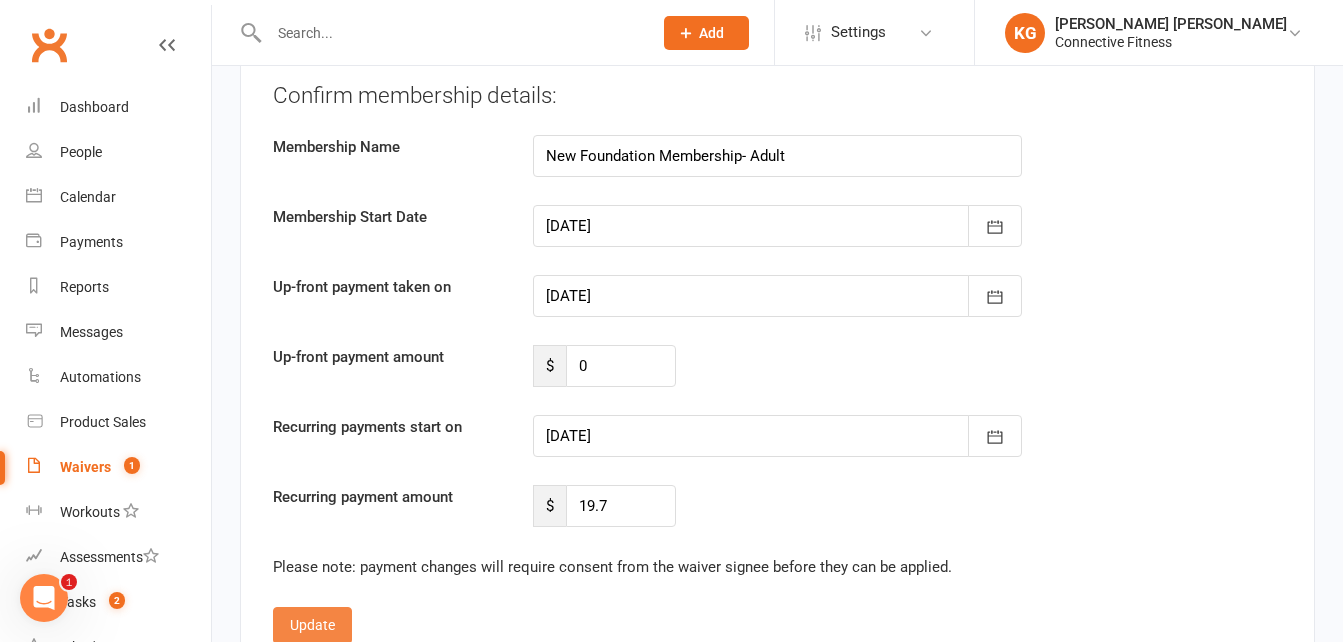 click on "Update" at bounding box center (312, 625) 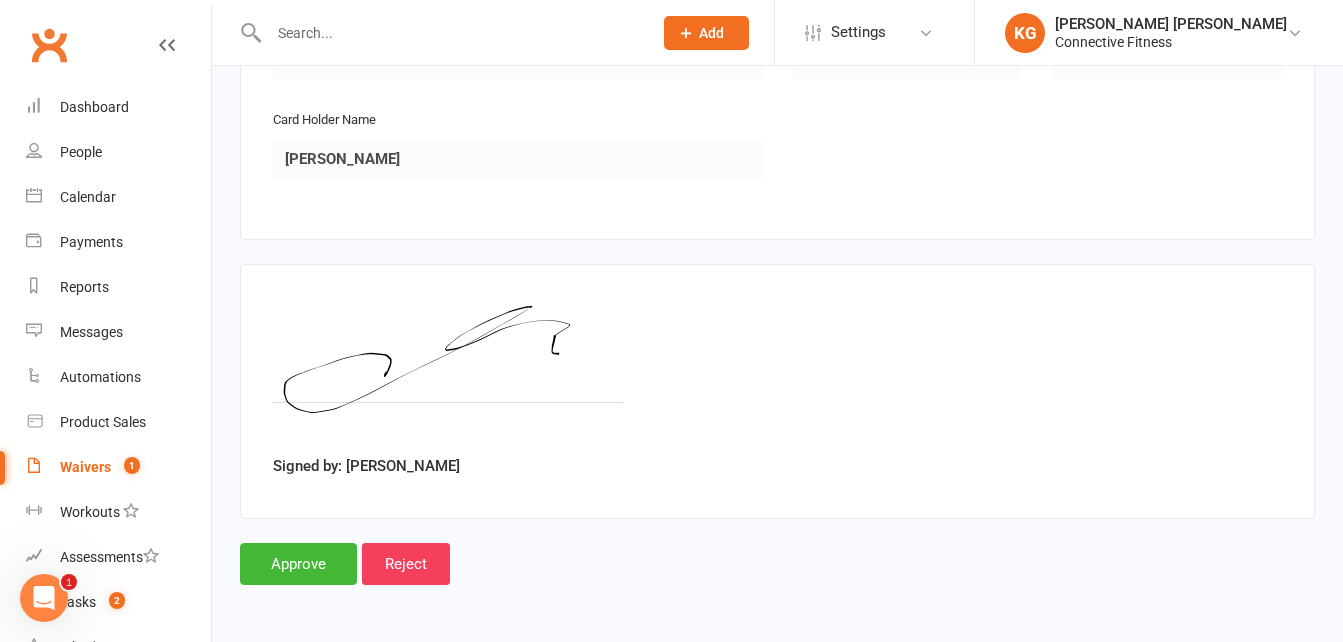 scroll, scrollTop: 3060, scrollLeft: 0, axis: vertical 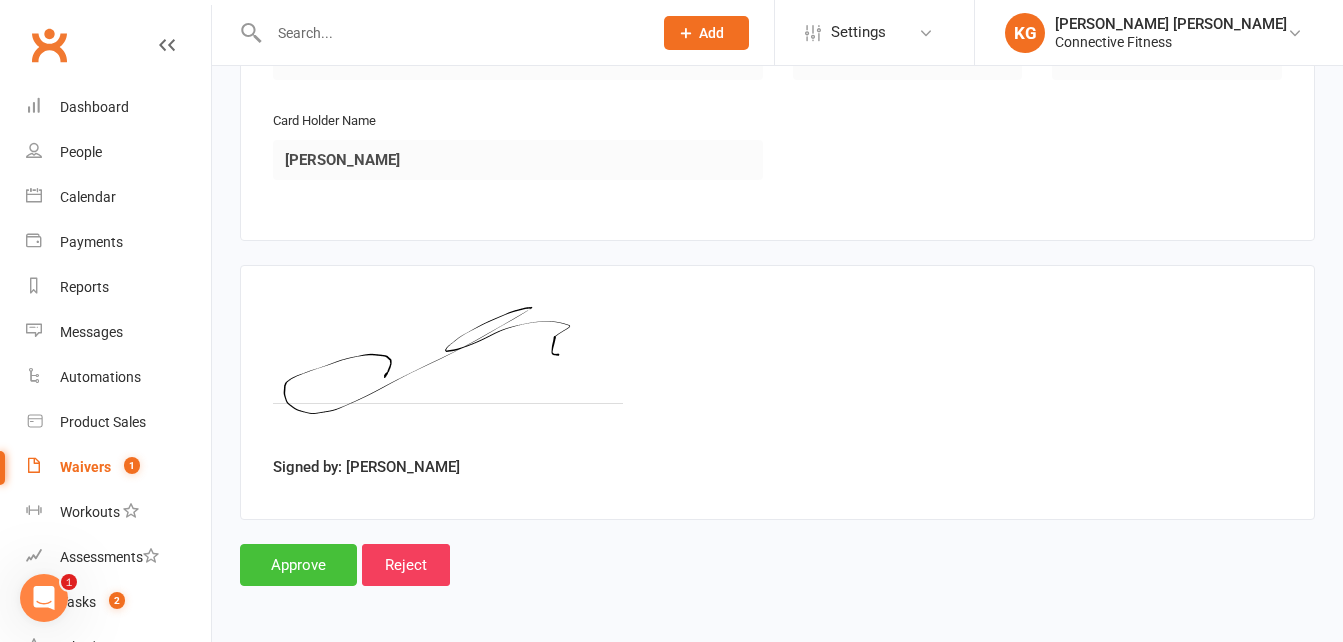 click on "Approve" at bounding box center (298, 565) 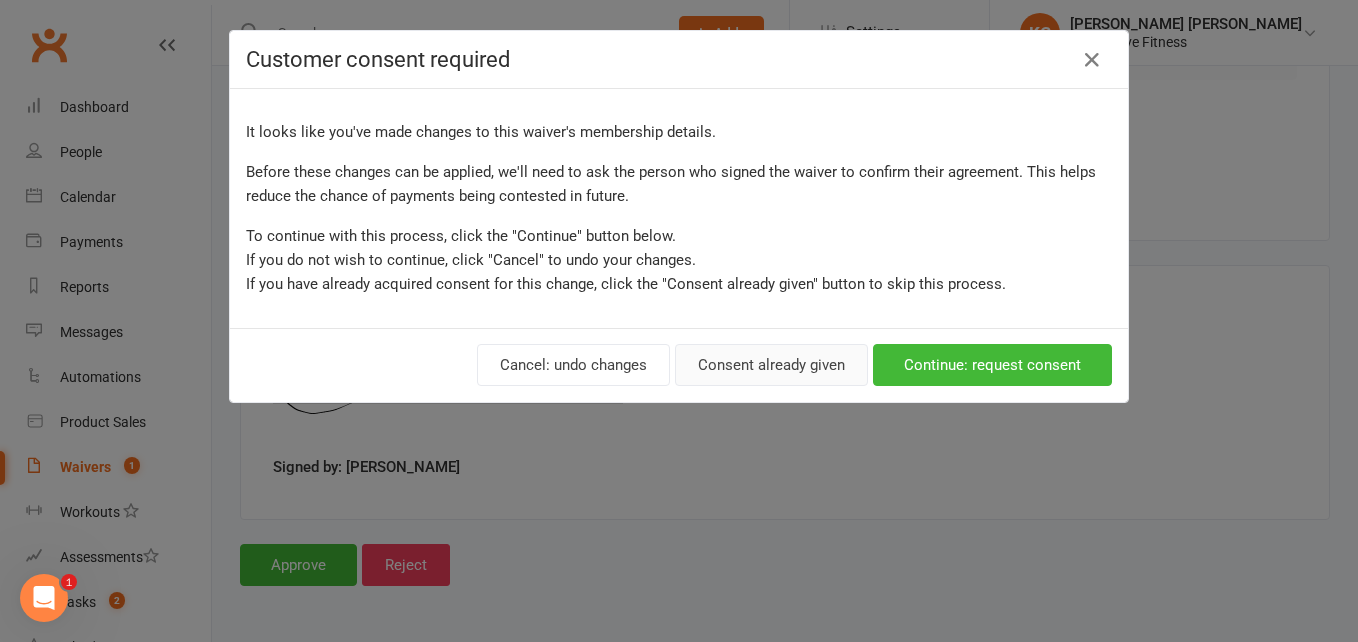 click on "Consent already given" at bounding box center (771, 365) 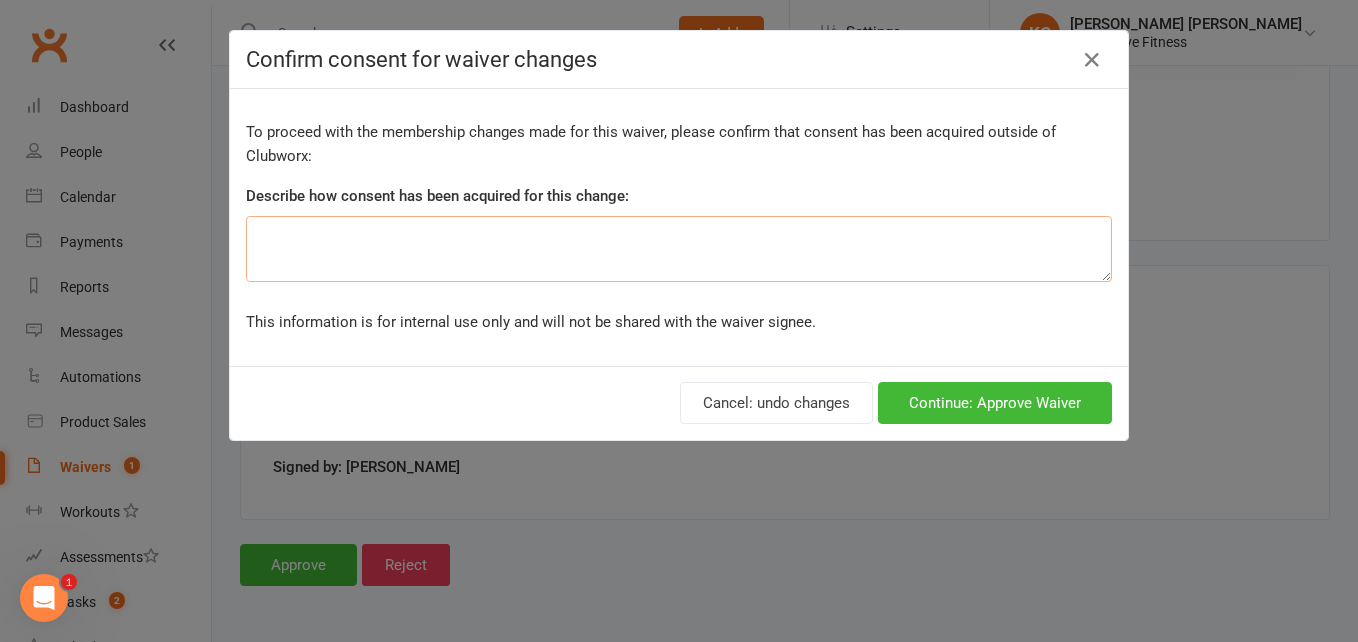click at bounding box center (679, 249) 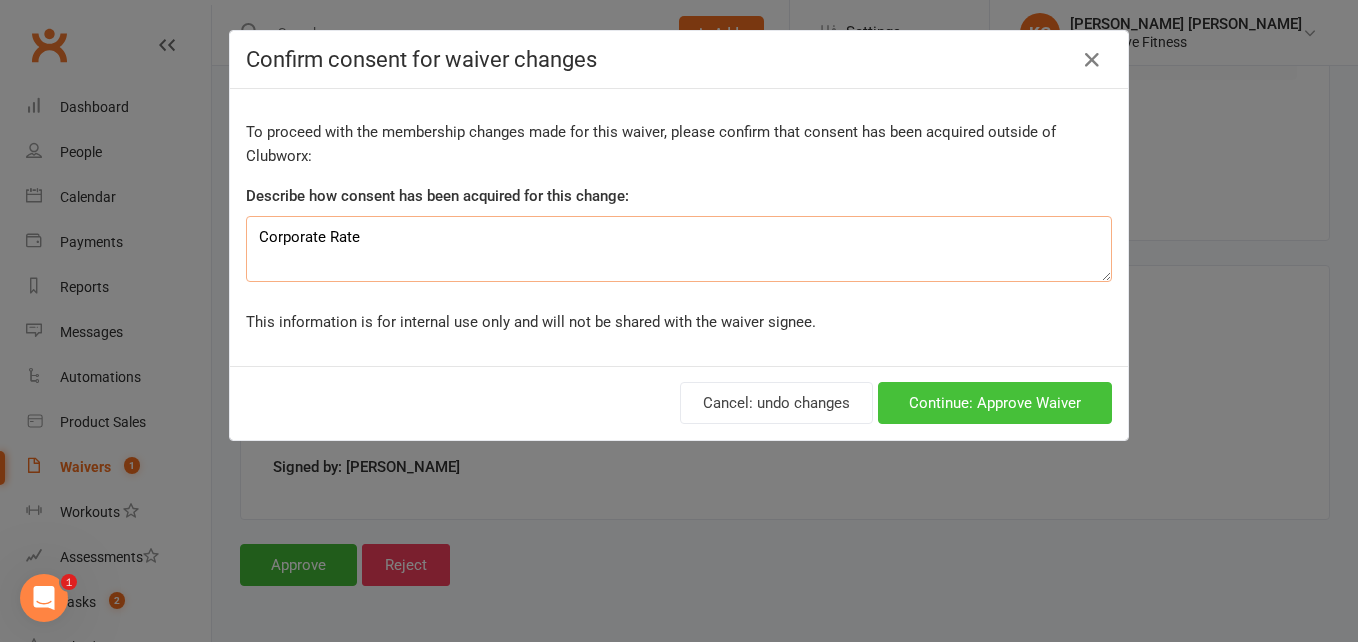 type on "Corporate Rate" 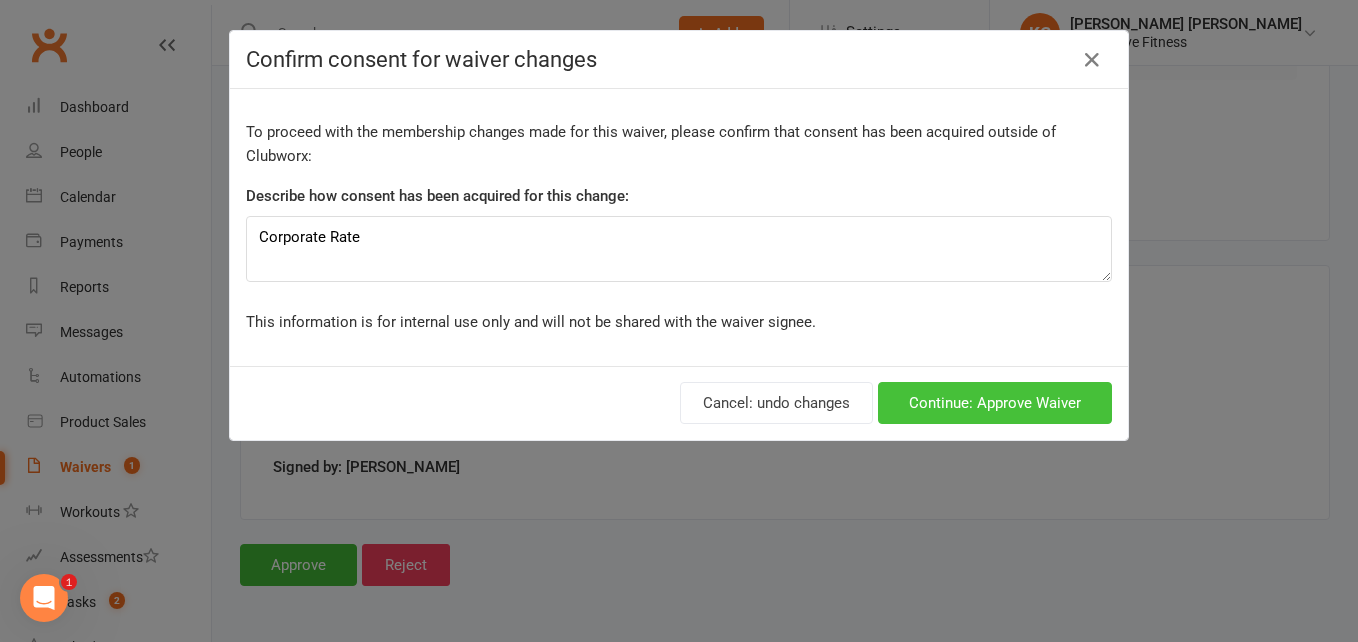 click on "Continue: Approve Waiver" at bounding box center [995, 403] 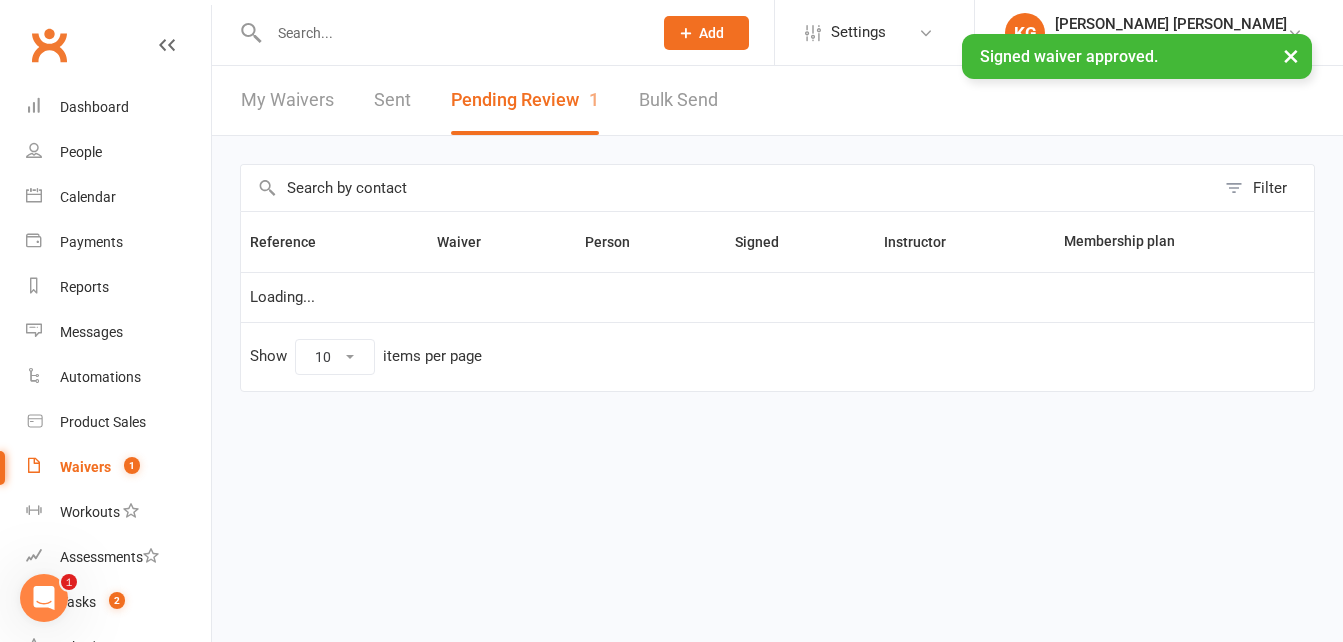 scroll, scrollTop: 0, scrollLeft: 0, axis: both 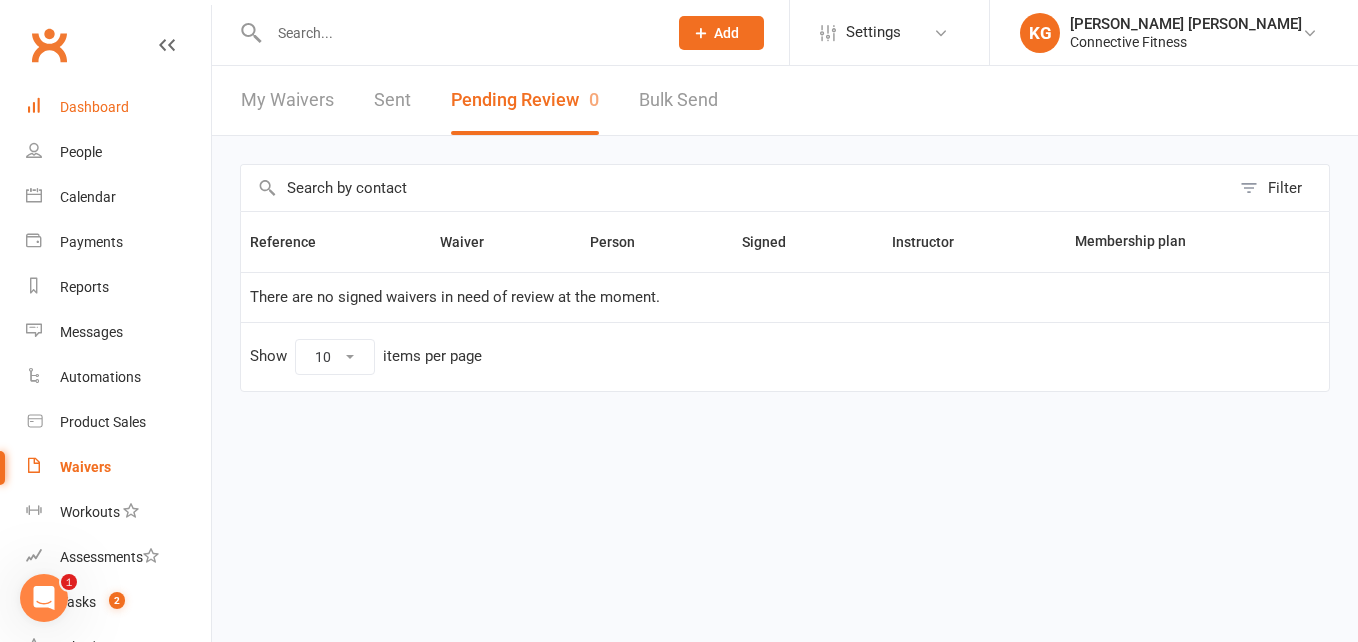 click on "Dashboard" at bounding box center (118, 107) 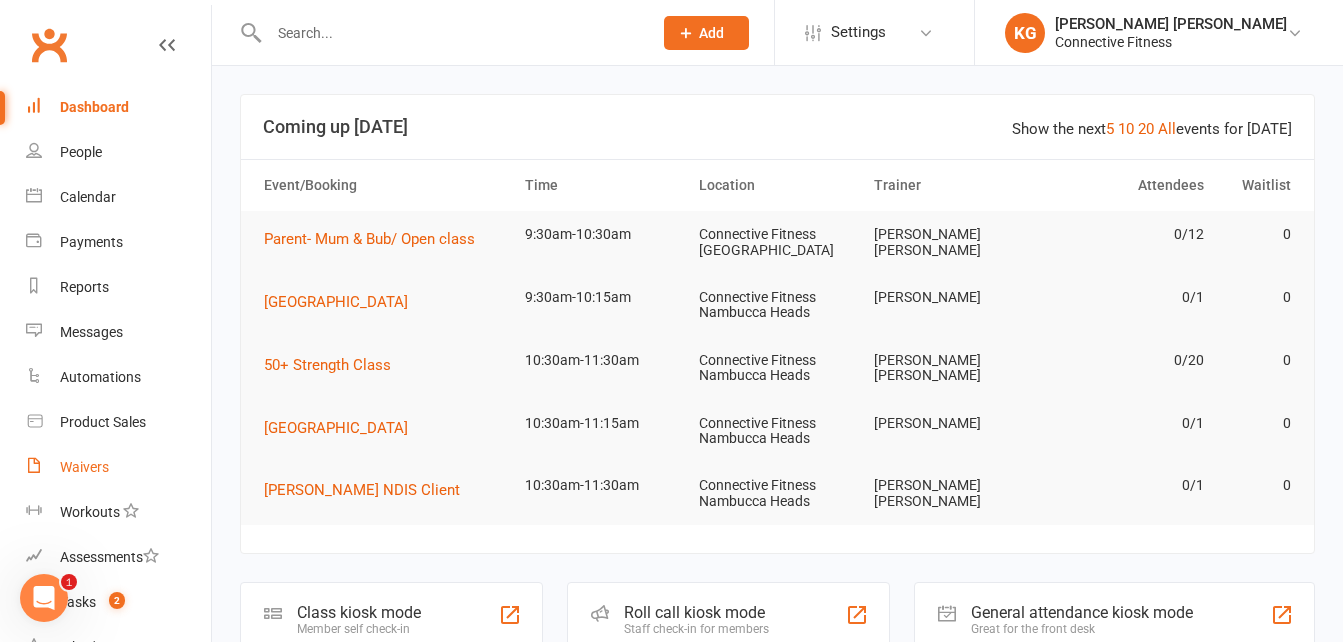 click on "Waivers" at bounding box center [118, 467] 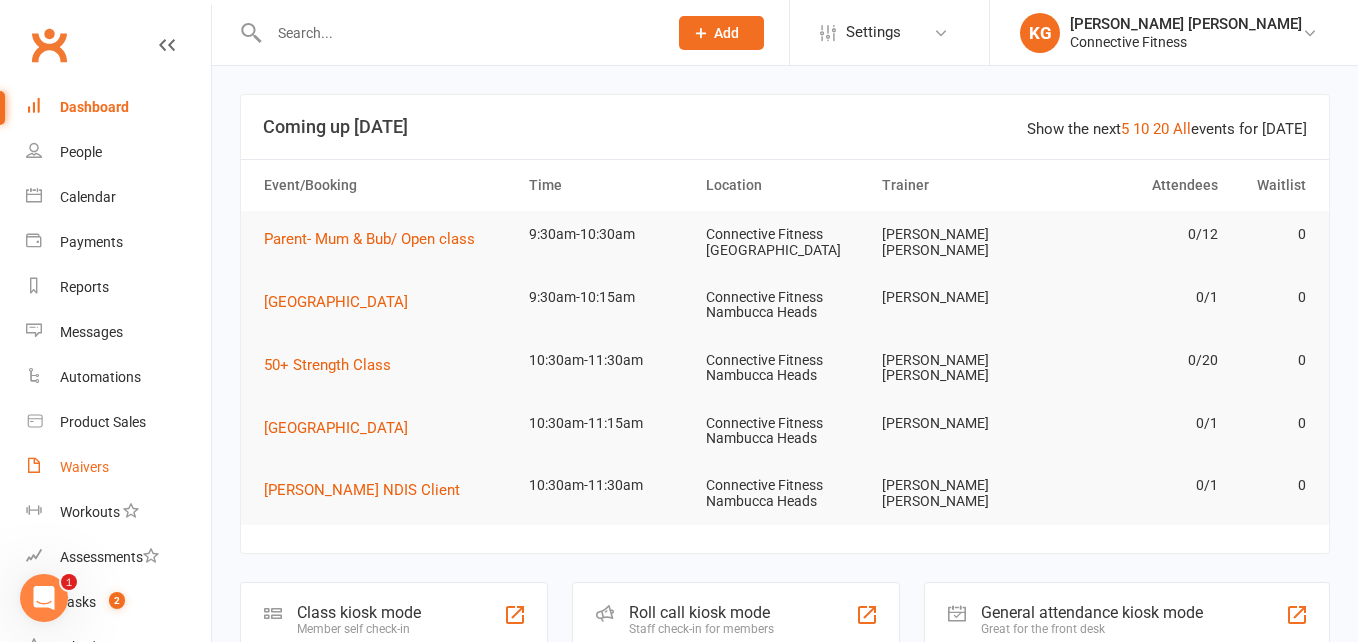select on "100" 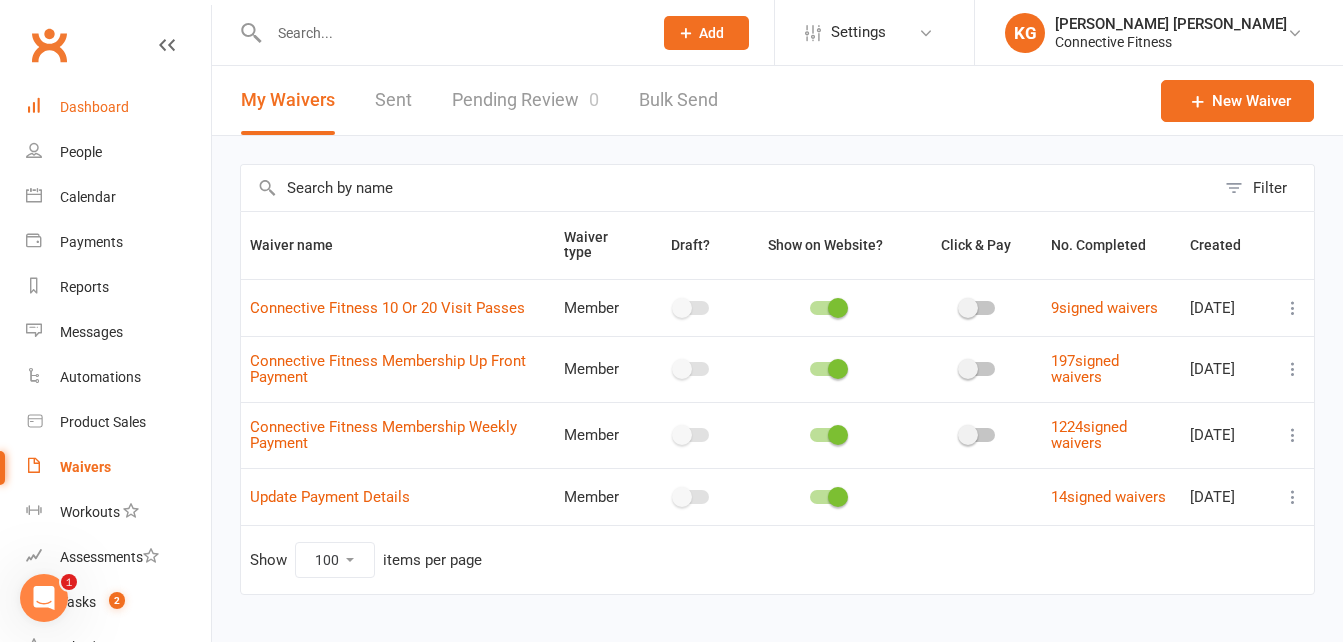 click on "Dashboard" at bounding box center (94, 107) 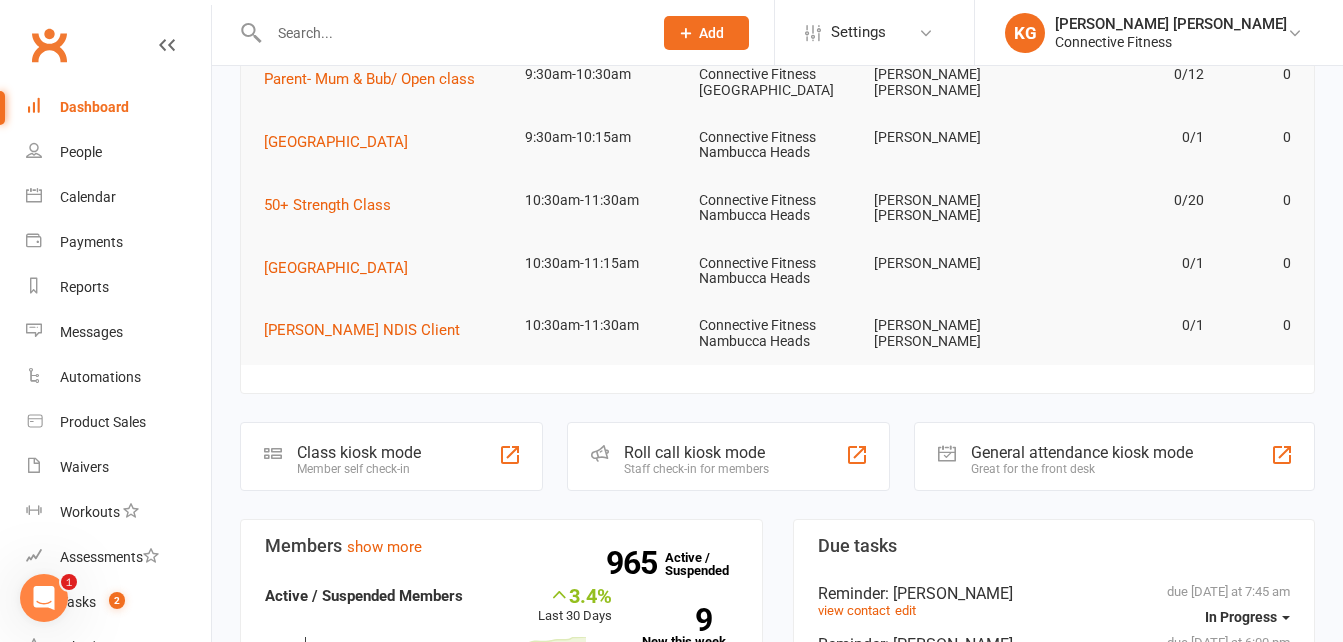 scroll, scrollTop: 159, scrollLeft: 0, axis: vertical 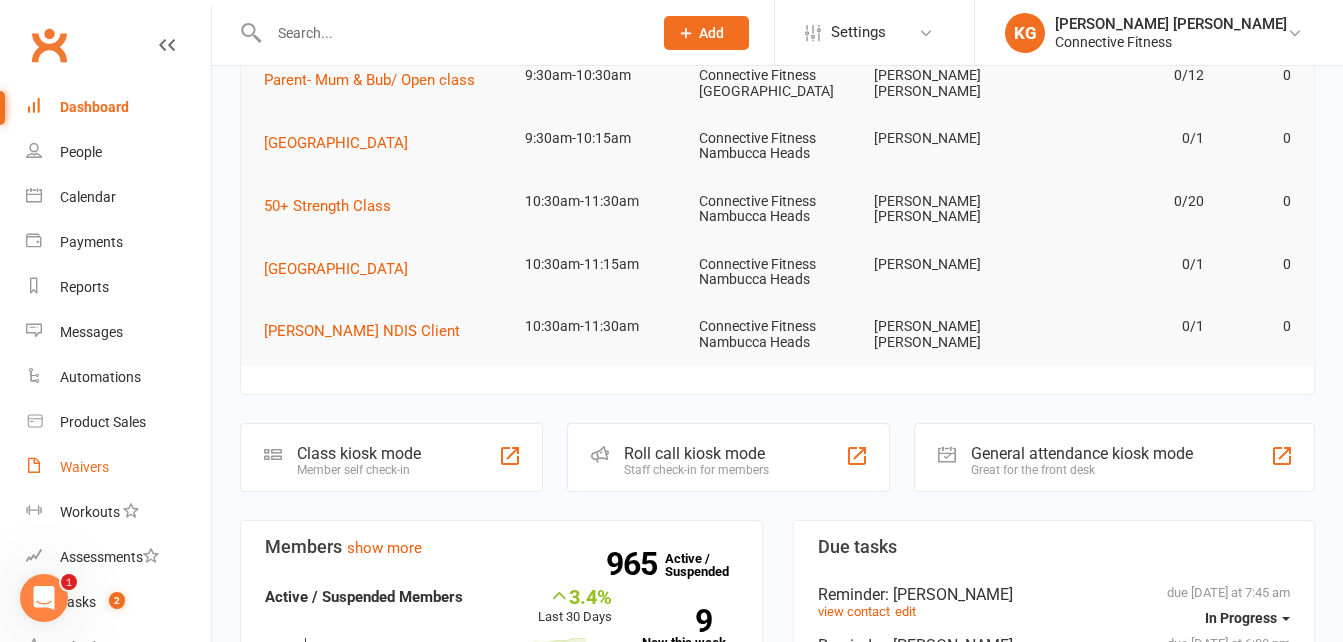 click on "Waivers" at bounding box center (84, 467) 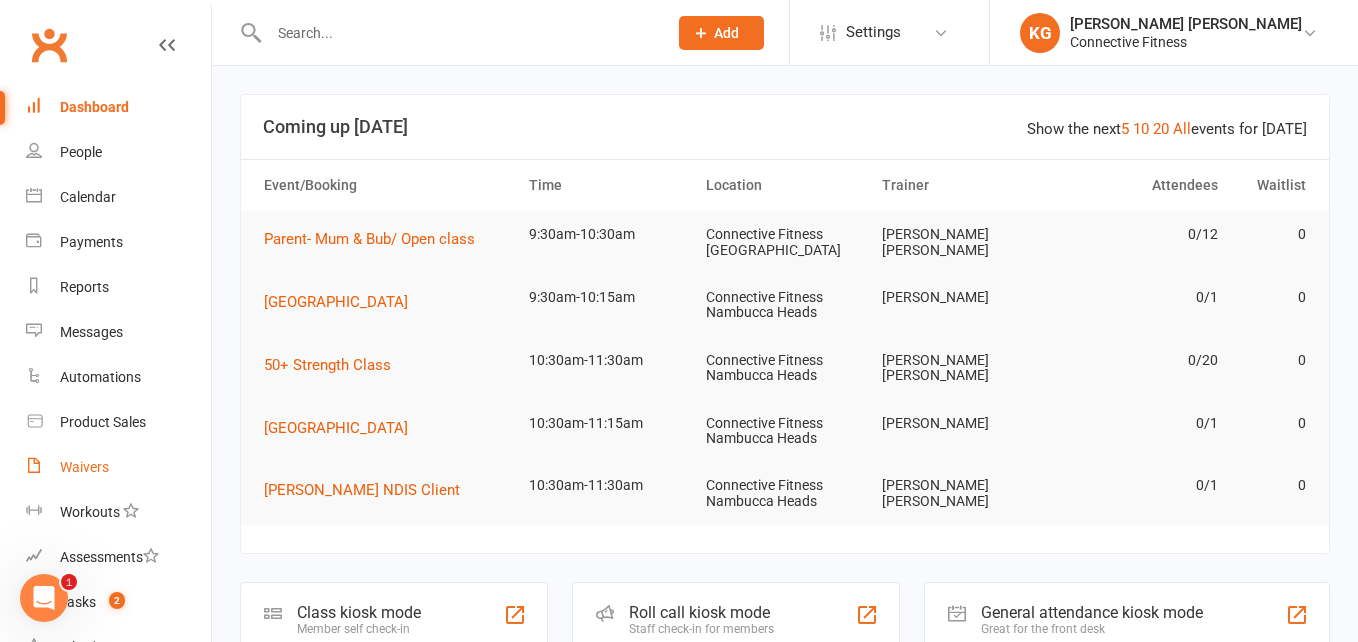 select on "100" 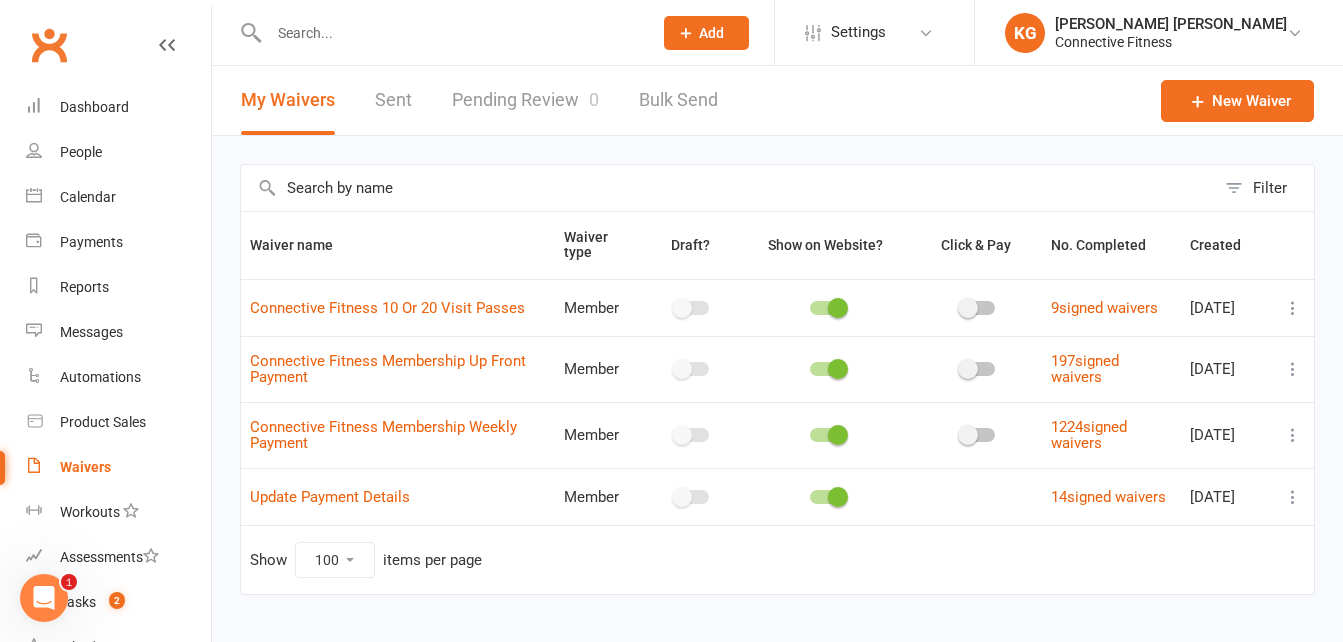 click on "Pending Review 0" at bounding box center [525, 100] 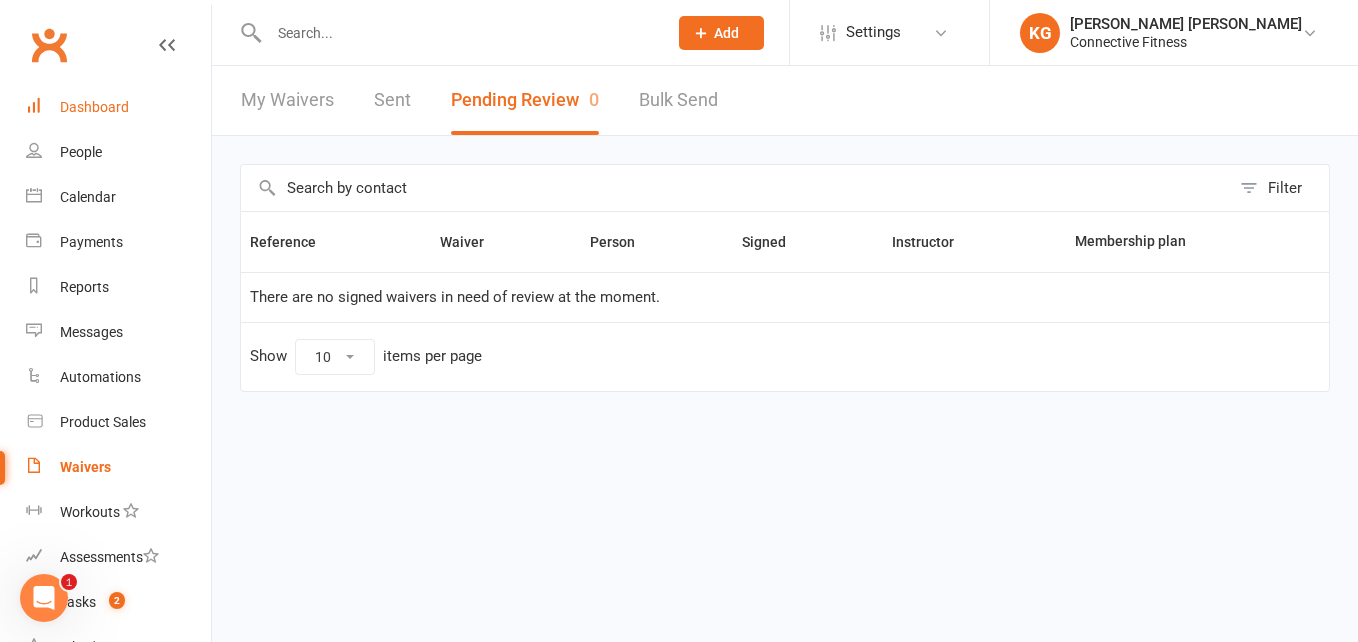 click on "Dashboard" at bounding box center [118, 107] 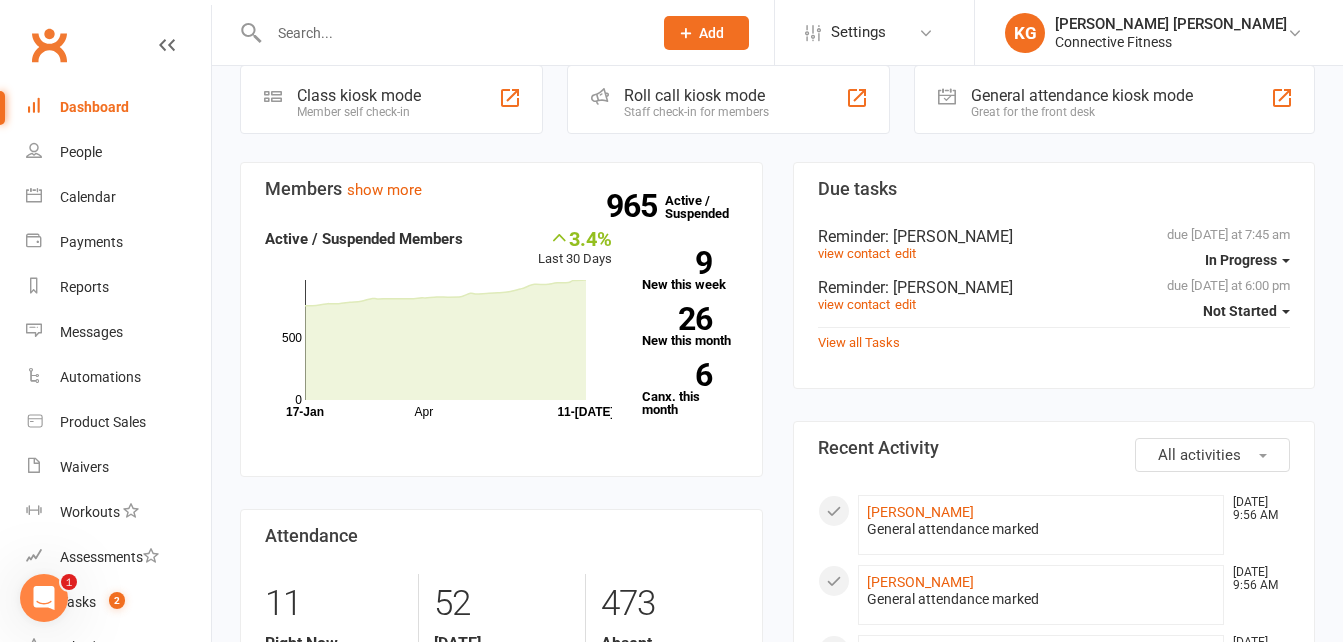 scroll, scrollTop: 518, scrollLeft: 0, axis: vertical 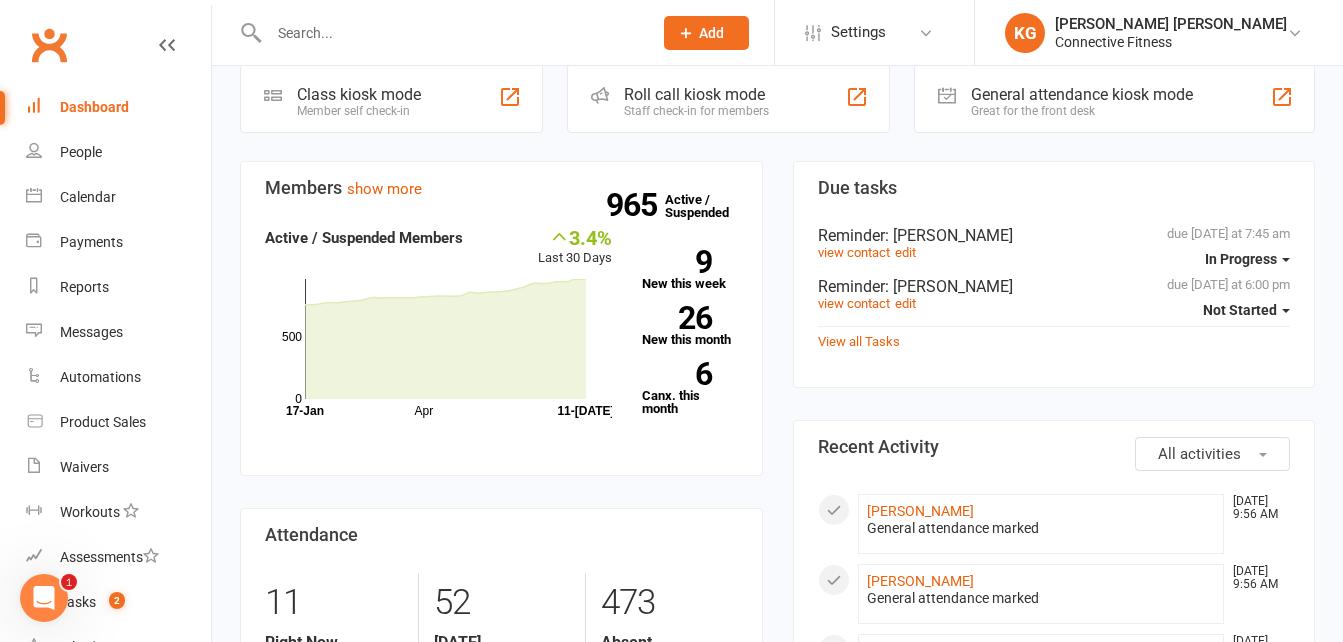 click on "Show the next  5   10   20   All  events for today Coming up Today Event/Booking Time Location Trainer Attendees Waitlist Parent- Mum & Bub/ Open class  9:30am-10:30am Connective Fitness Macksville Kane Gois 0/12  0  Recovery Centre  9:30am-10:15am Connective Fitness Nambucca Heads Peta Gois 0/1  0  50+ Strength Class  10:30am-11:30am Connective Fitness Nambucca Heads Kane Gois 0/20  0  Recovery Centre  10:30am-11:15am Connective Fitness Nambucca Heads Peta Gois 0/1  0  Logan NDIS Client  10:30am-11:30am Connective Fitness Nambucca Heads Kane Gois 0/1  0
Class kiosk mode Member self check-in Roll call kiosk mode Staff check-in for members General attendance kiosk mode Great for the front desk Kiosk modes:  General attendance  General attendance Class Roll call
Members  show more 3.4% Last 30 Days Active / Suspended Members Apr Month 17-Jan 11-Jul  0 500 965 Active / Suspended 9 New this week 26 New this month 6 Canx. this month
Attendance 11 Right Now (in session) show more 52 Today (so far)  show more" at bounding box center [777, 908] 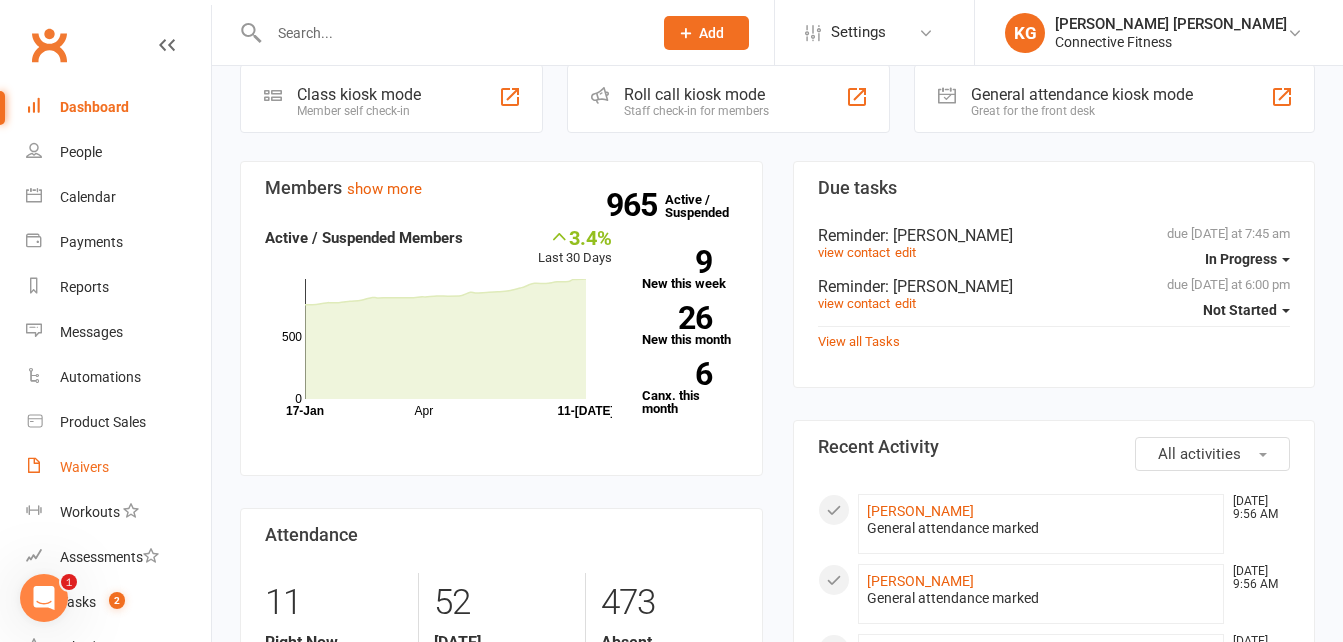 click on "Waivers" at bounding box center [84, 467] 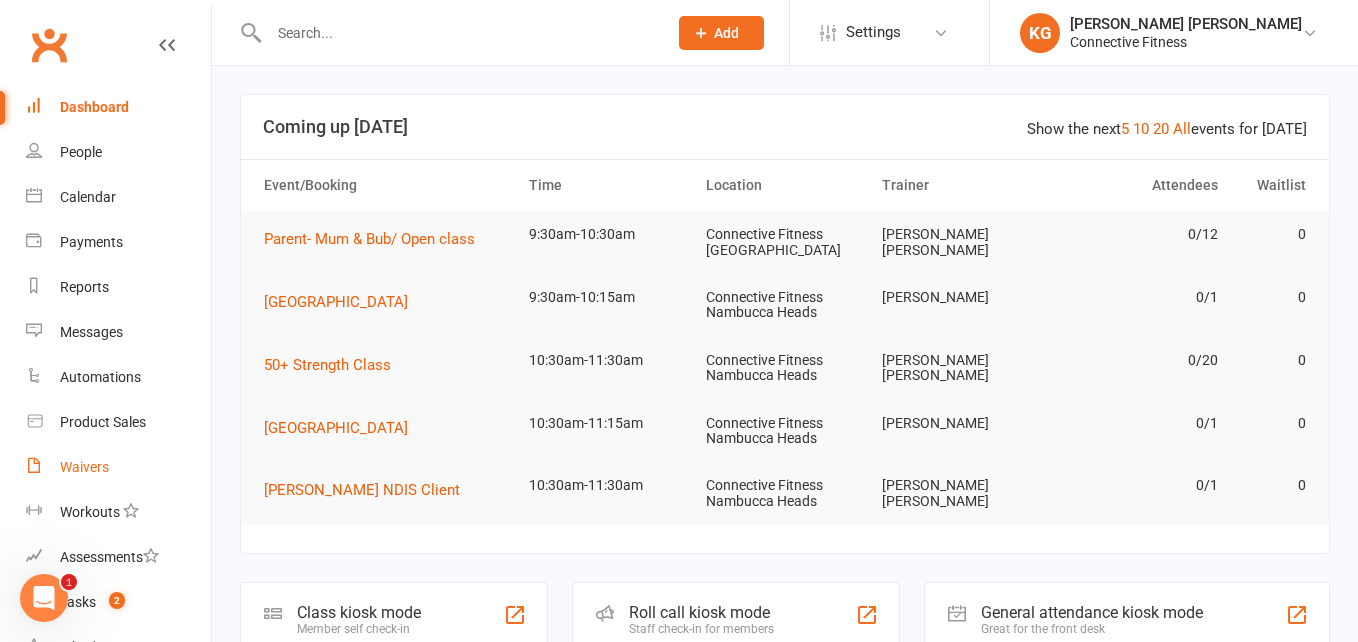select on "100" 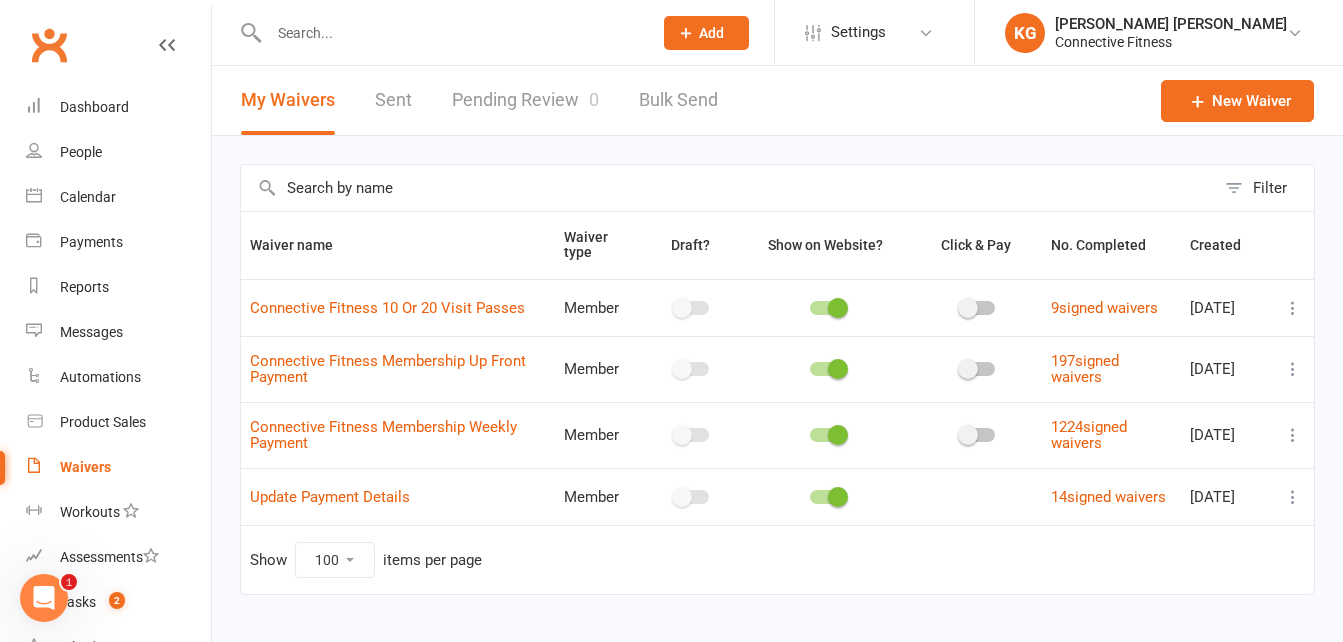 click on "Pending Review 0" at bounding box center [525, 100] 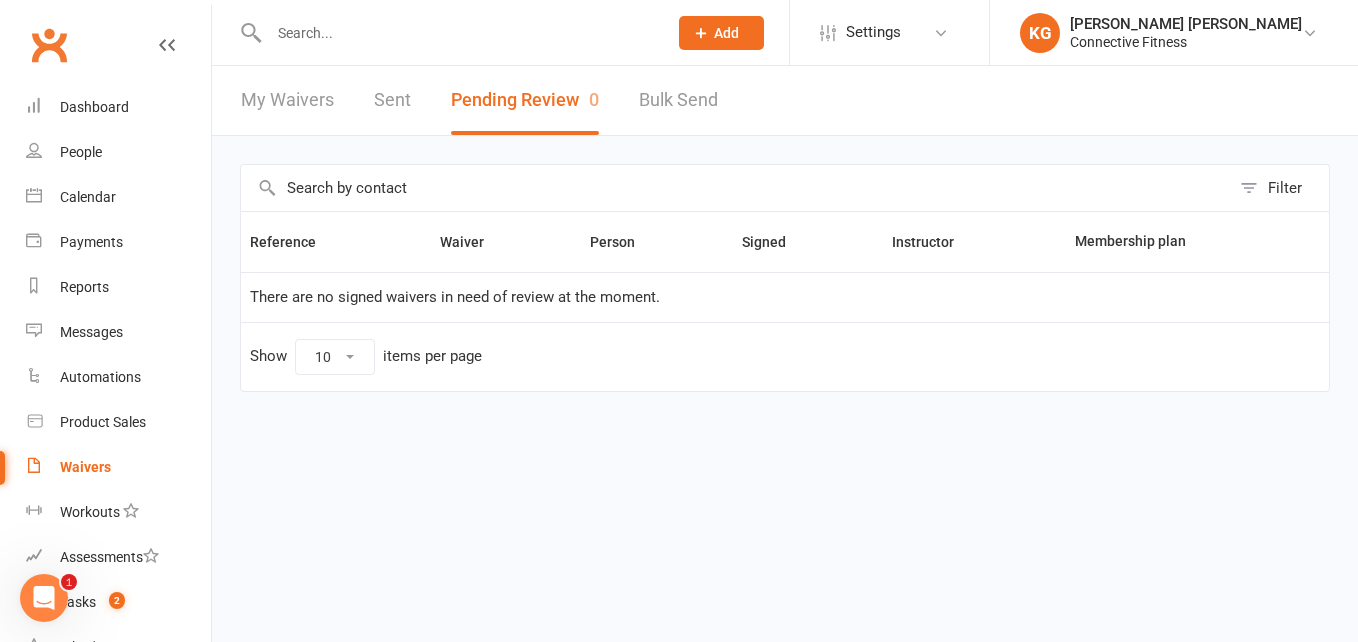 click on "My Waivers" at bounding box center [287, 100] 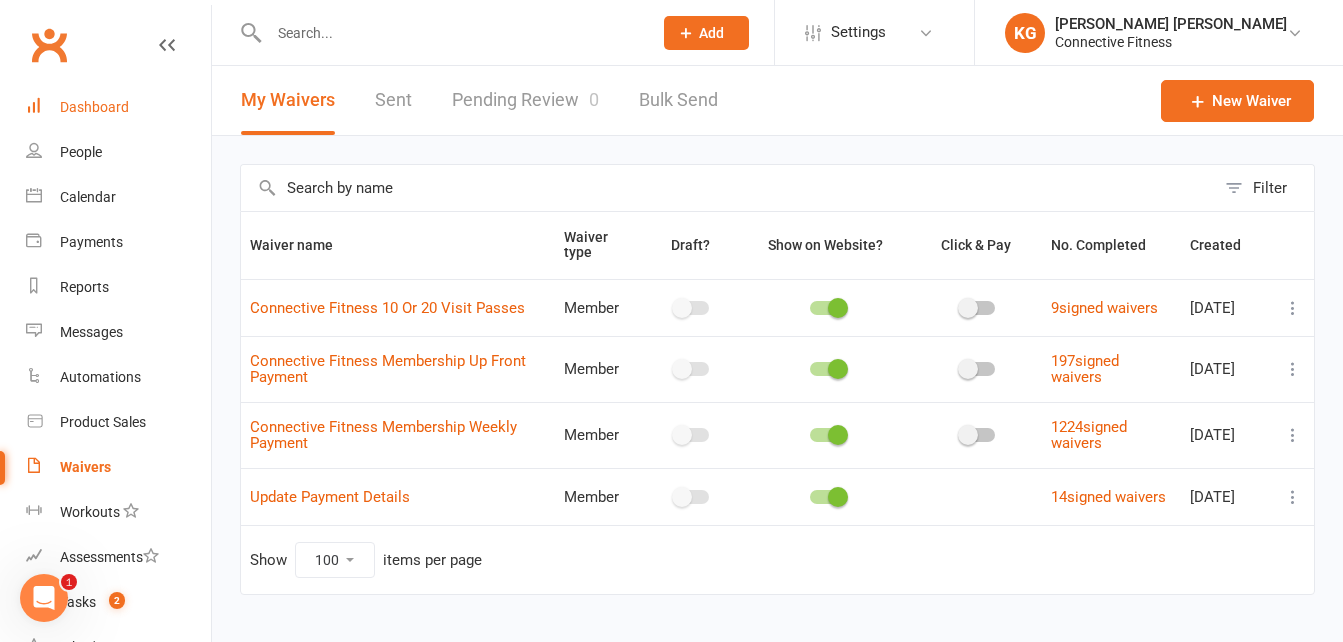 click on "Dashboard" at bounding box center [118, 107] 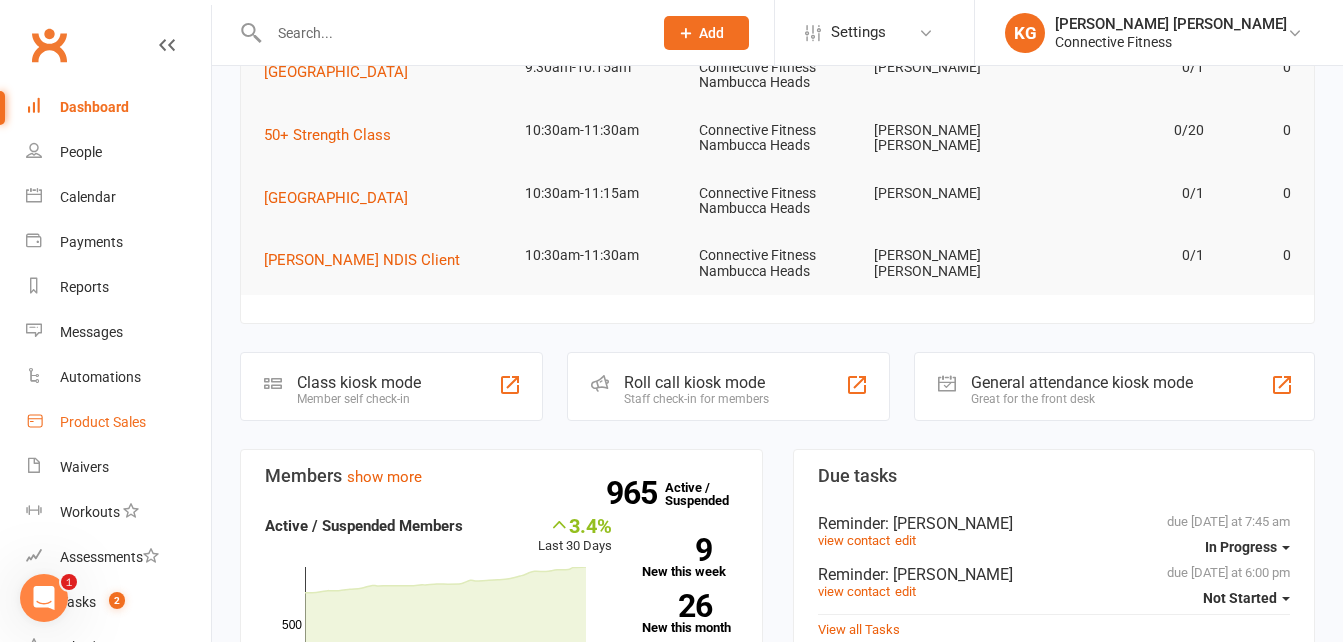 scroll, scrollTop: 229, scrollLeft: 0, axis: vertical 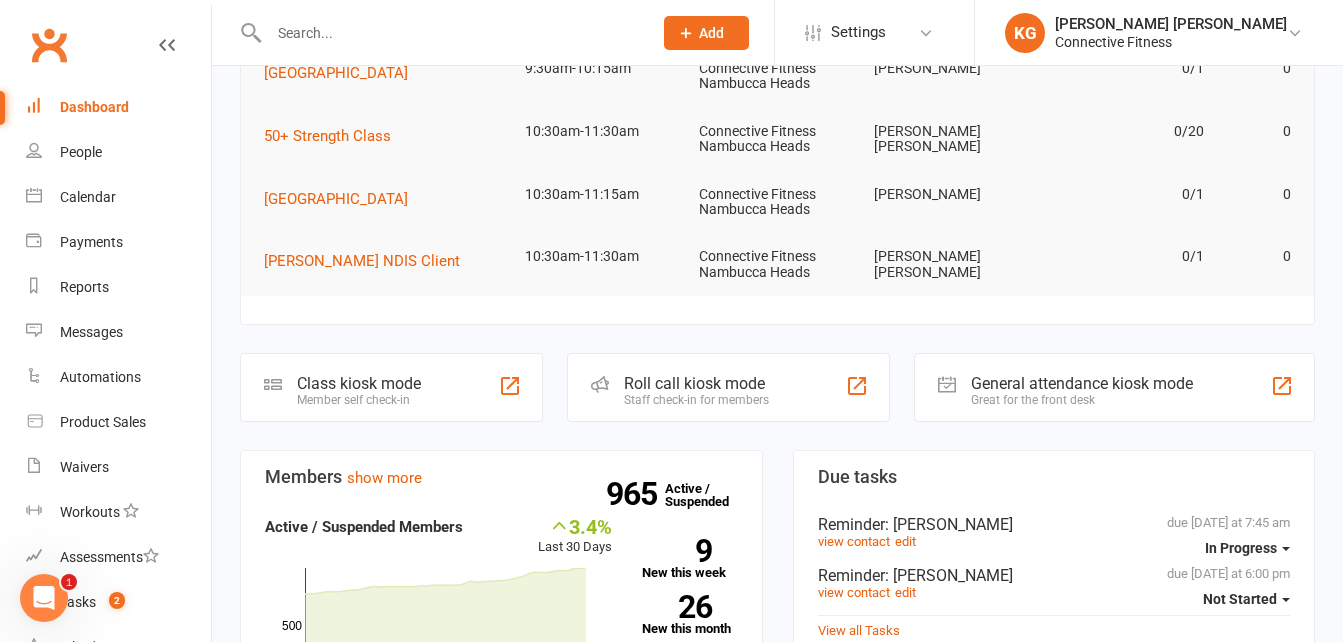 click on "Show the next  5   10   20   All  events for today Coming up Today Event/Booking Time Location Trainer Attendees Waitlist Parent- Mum & Bub/ Open class  9:30am-10:30am Connective Fitness Macksville Kane Gois 0/12  0  Recovery Centre  9:30am-10:15am Connective Fitness Nambucca Heads Peta Gois 0/1  0  50+ Strength Class  10:30am-11:30am Connective Fitness Nambucca Heads Kane Gois 0/20  0  Recovery Centre  10:30am-11:15am Connective Fitness Nambucca Heads Peta Gois 0/1  0  Logan NDIS Client  10:30am-11:30am Connective Fitness Nambucca Heads Kane Gois 0/1  0
Class kiosk mode Member self check-in Roll call kiosk mode Staff check-in for members General attendance kiosk mode Great for the front desk Kiosk modes:  General attendance  General attendance Class Roll call
Members  show more 3.4% Last 30 Days Active / Suspended Members Apr Month 17-Jan 11-Jul  0 500 965 Active / Suspended 9 New this week 26 New this month 6 Canx. this month
Attendance 11 Right Now (in session) show more 52 Today (so far)  show more" at bounding box center [777, 1197] 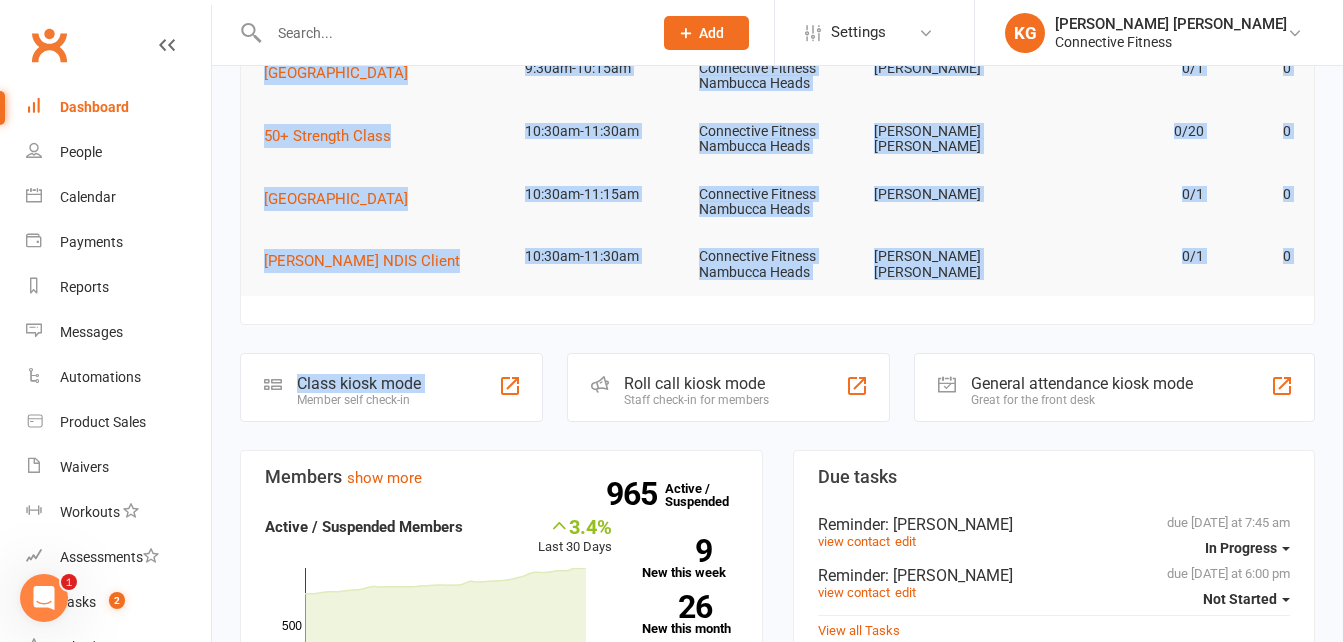 click on "Show the next  5   10   20   All  events for today Coming up Today Event/Booking Time Location Trainer Attendees Waitlist Parent- Mum & Bub/ Open class  9:30am-10:30am Connective Fitness Macksville Kane Gois 0/12  0  Recovery Centre  9:30am-10:15am Connective Fitness Nambucca Heads Peta Gois 0/1  0  50+ Strength Class  10:30am-11:30am Connective Fitness Nambucca Heads Kane Gois 0/20  0  Recovery Centre  10:30am-11:15am Connective Fitness Nambucca Heads Peta Gois 0/1  0  Logan NDIS Client  10:30am-11:30am Connective Fitness Nambucca Heads Kane Gois 0/1  0
Class kiosk mode Member self check-in Roll call kiosk mode Staff check-in for members General attendance kiosk mode Great for the front desk Kiosk modes:  General attendance  General attendance Class Roll call
Members  show more 3.4% Last 30 Days Active / Suspended Members Apr Month 17-Jan 11-Jul  0 500 965 Active / Suspended 9 New this week 26 New this month 6 Canx. this month
Attendance 11 Right Now (in session) show more 52 Today (so far)  show more" at bounding box center (777, 1197) 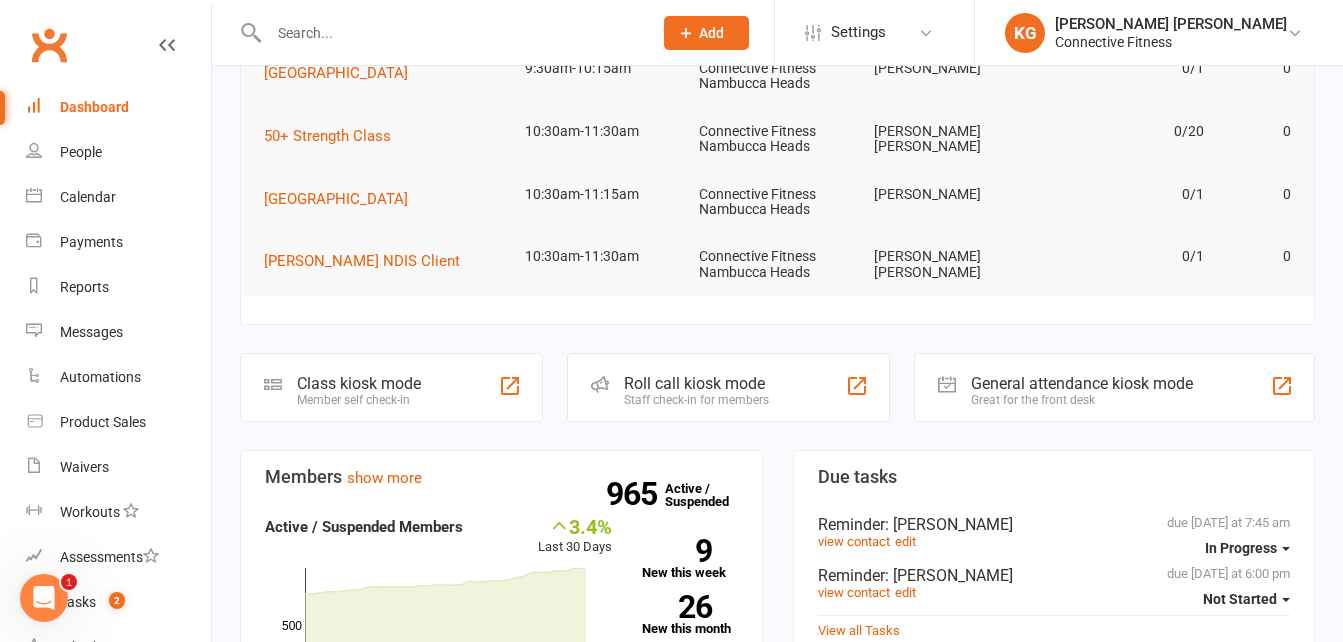 scroll, scrollTop: 29, scrollLeft: 0, axis: vertical 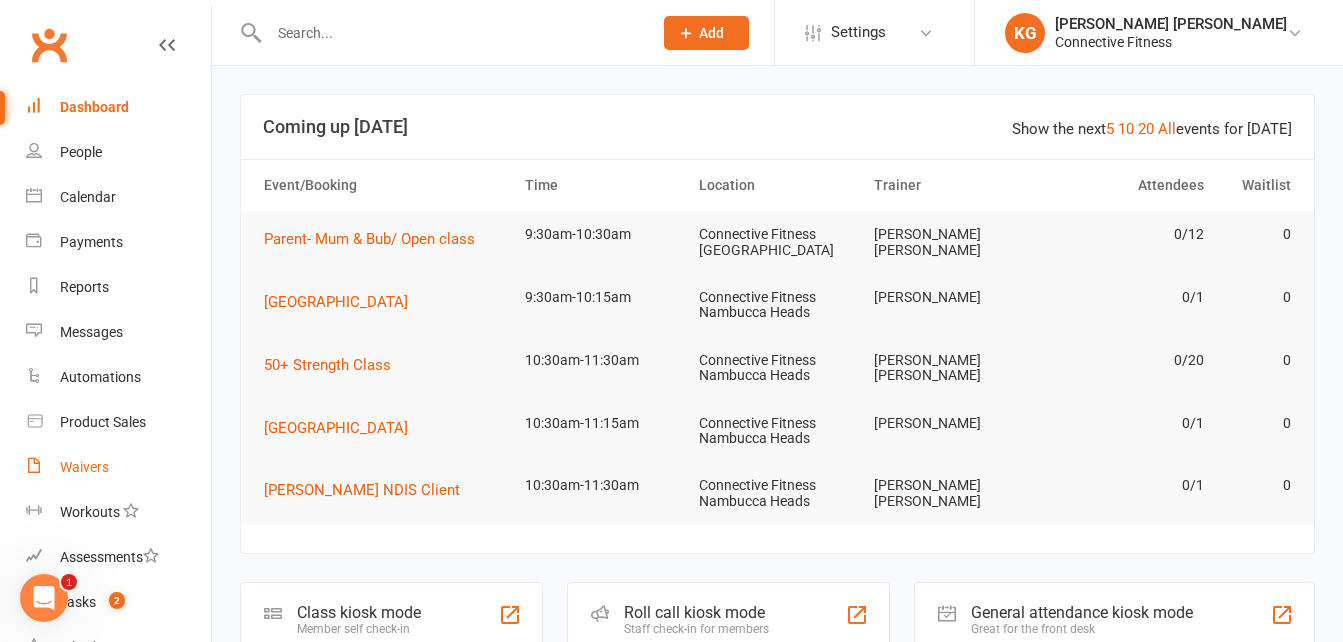 click on "Waivers" at bounding box center [118, 467] 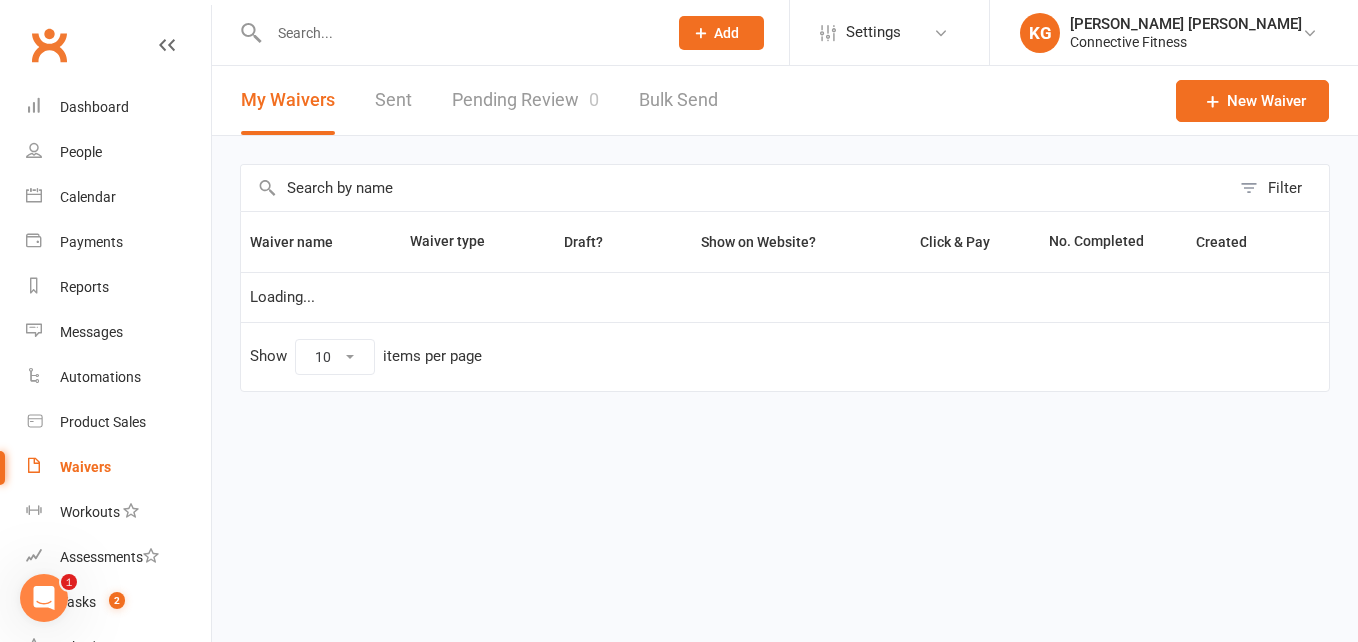 select on "100" 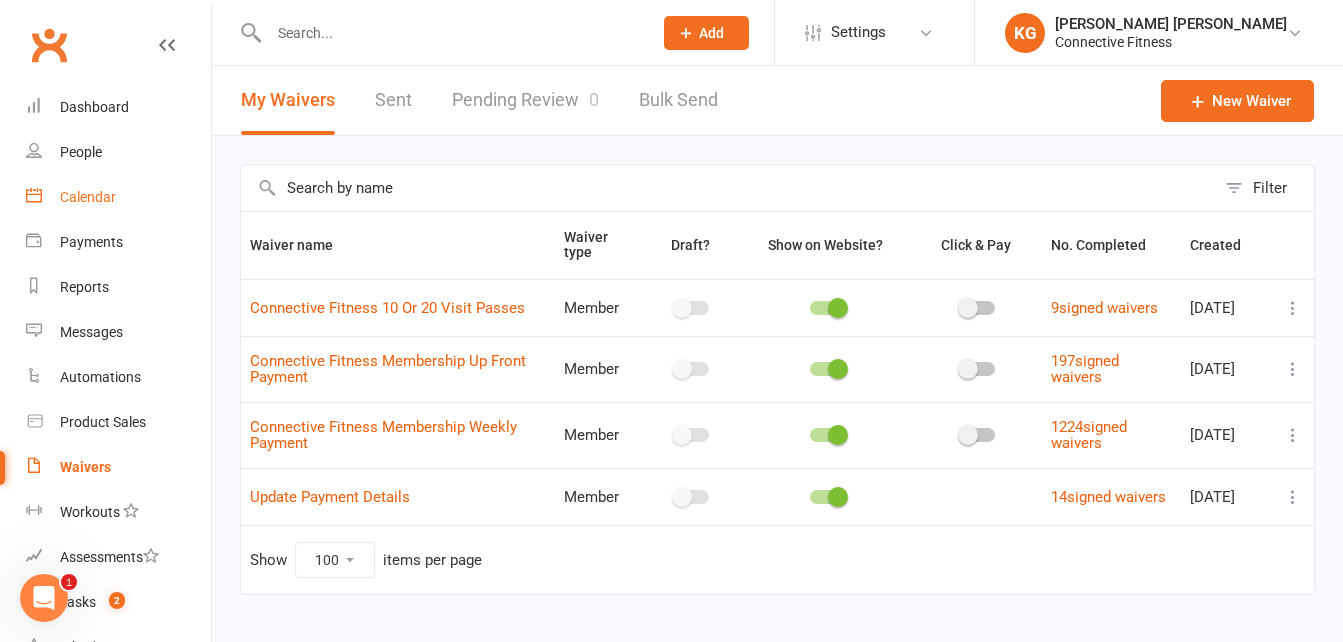 click on "Calendar" at bounding box center [88, 197] 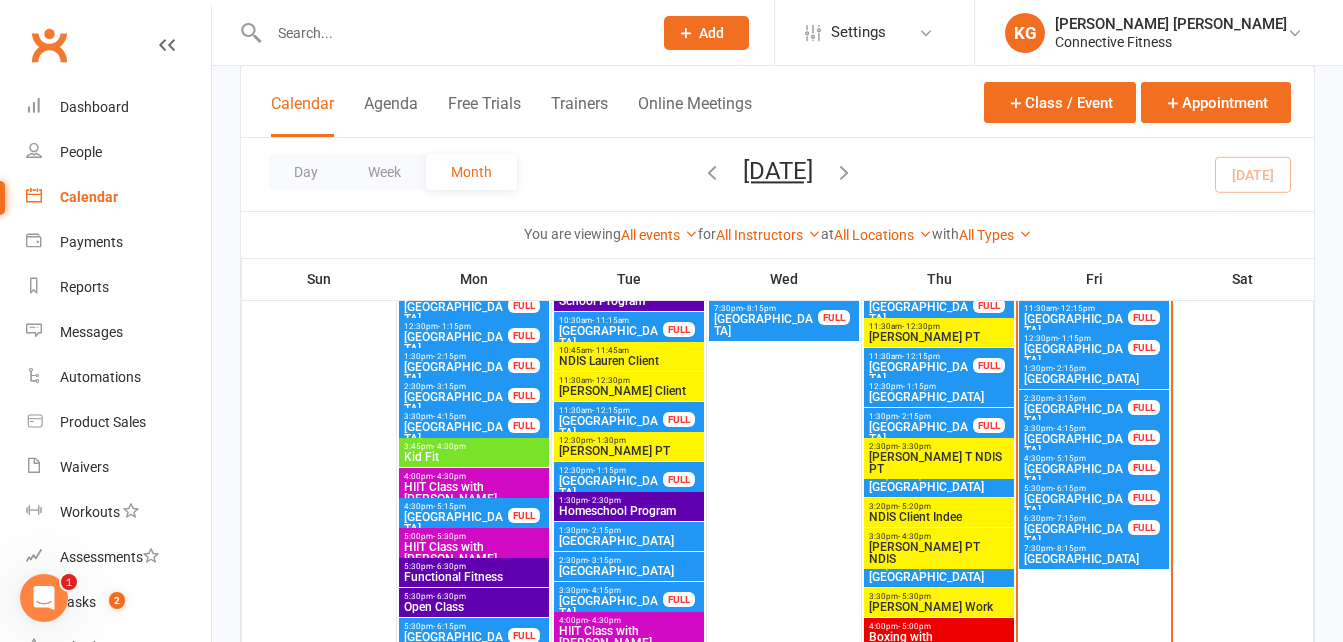 scroll, scrollTop: 1609, scrollLeft: 0, axis: vertical 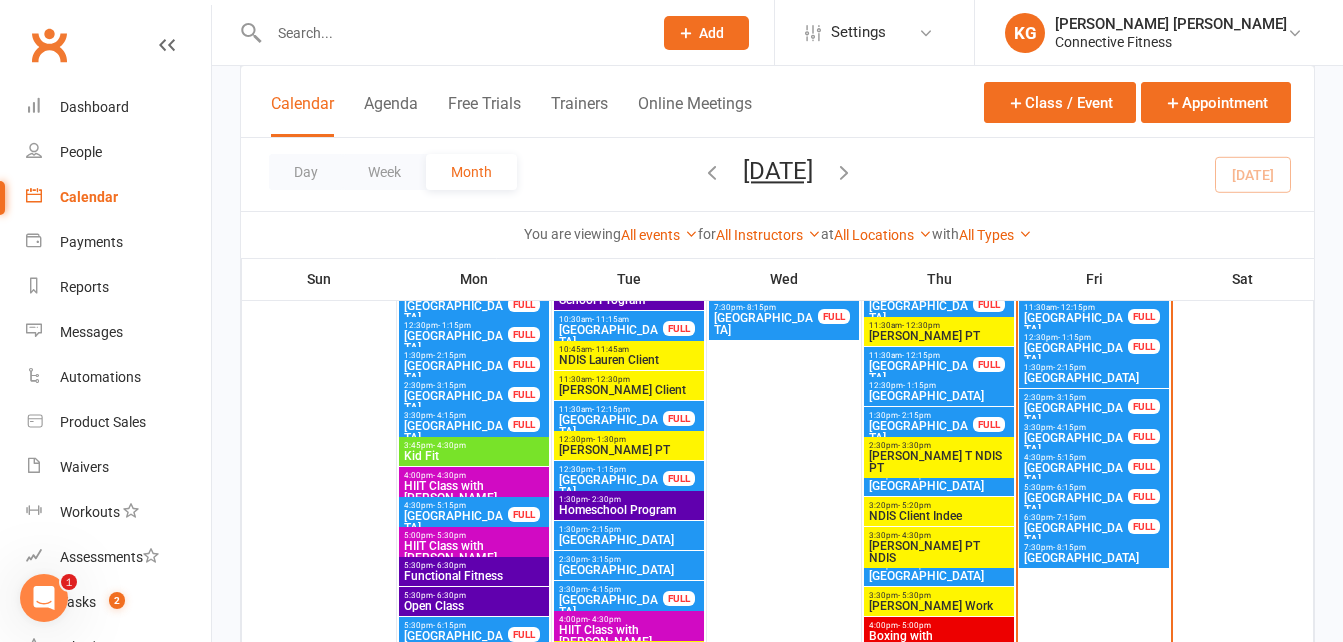click on "- 6:15pm" at bounding box center [1069, 487] 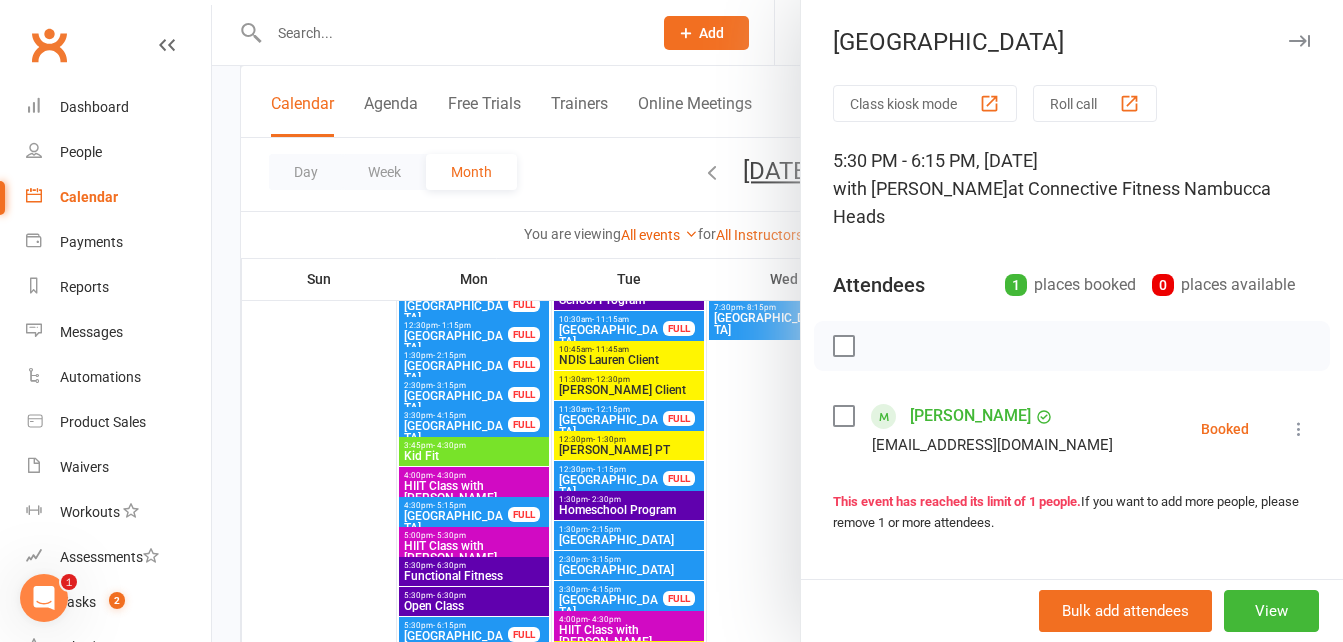 click at bounding box center [1299, 41] 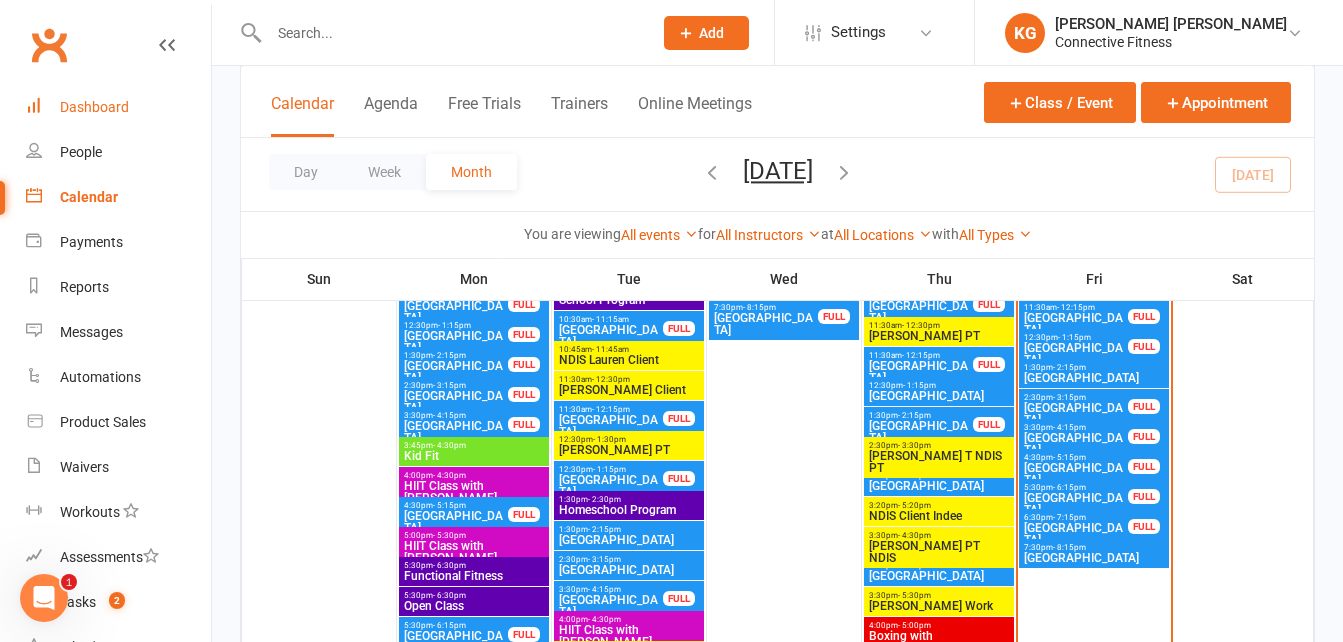 click on "Dashboard" at bounding box center (94, 107) 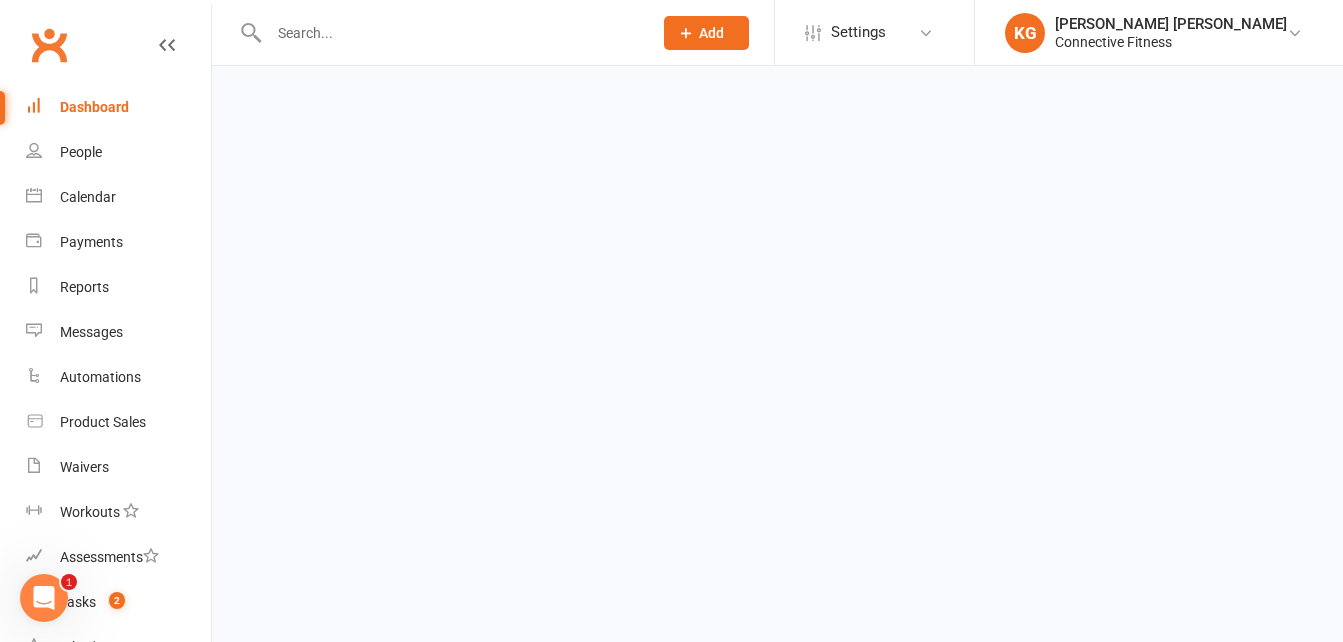 scroll, scrollTop: 0, scrollLeft: 0, axis: both 